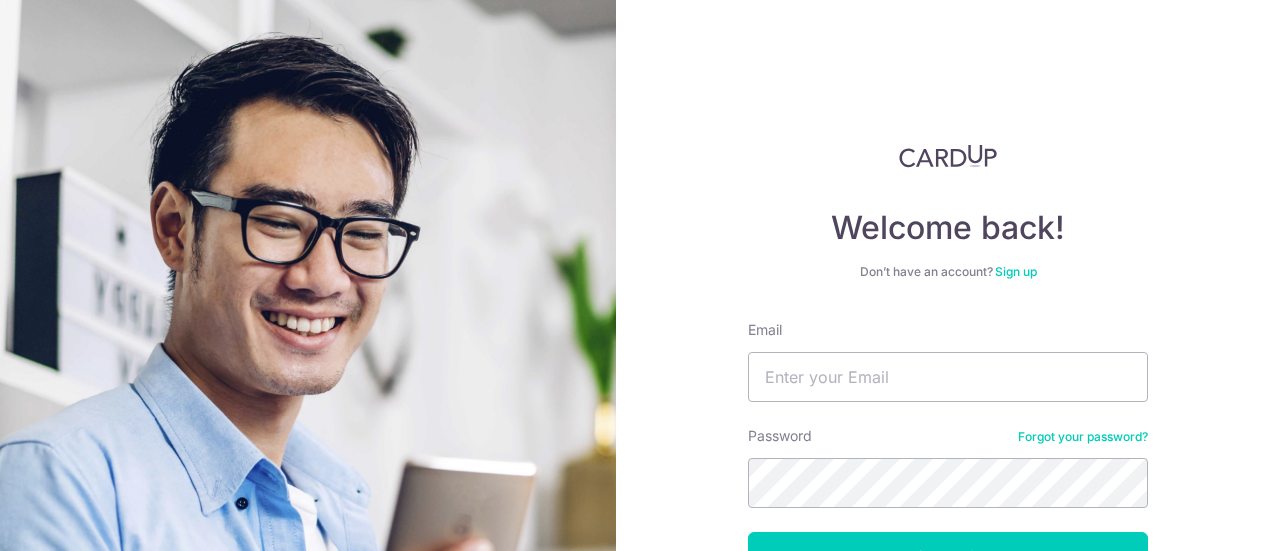 scroll, scrollTop: 0, scrollLeft: 0, axis: both 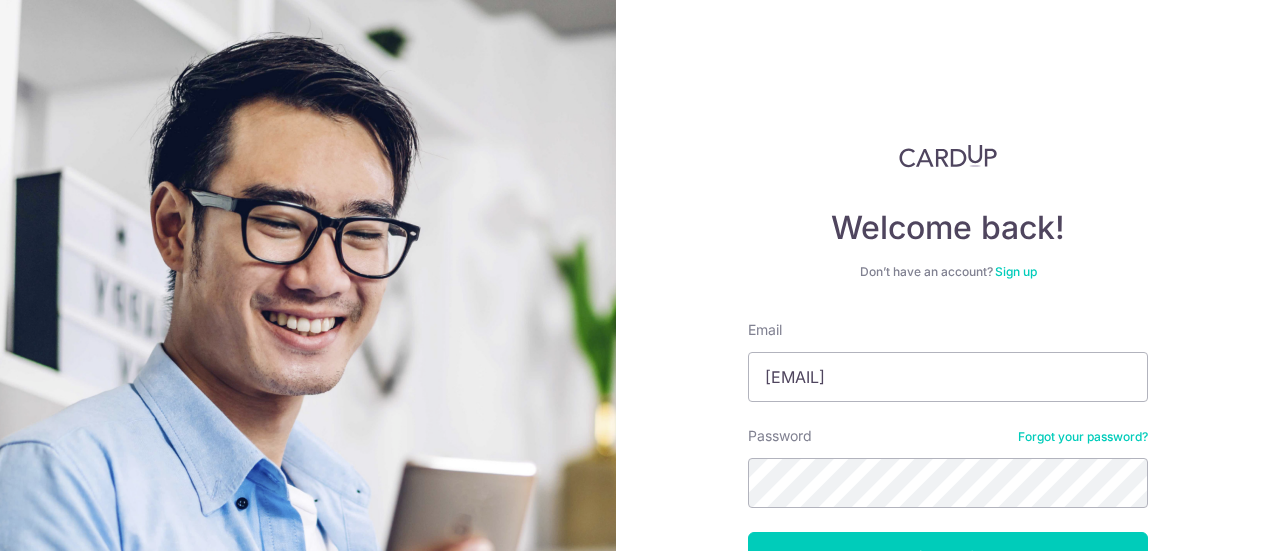 type on "[EMAIL]" 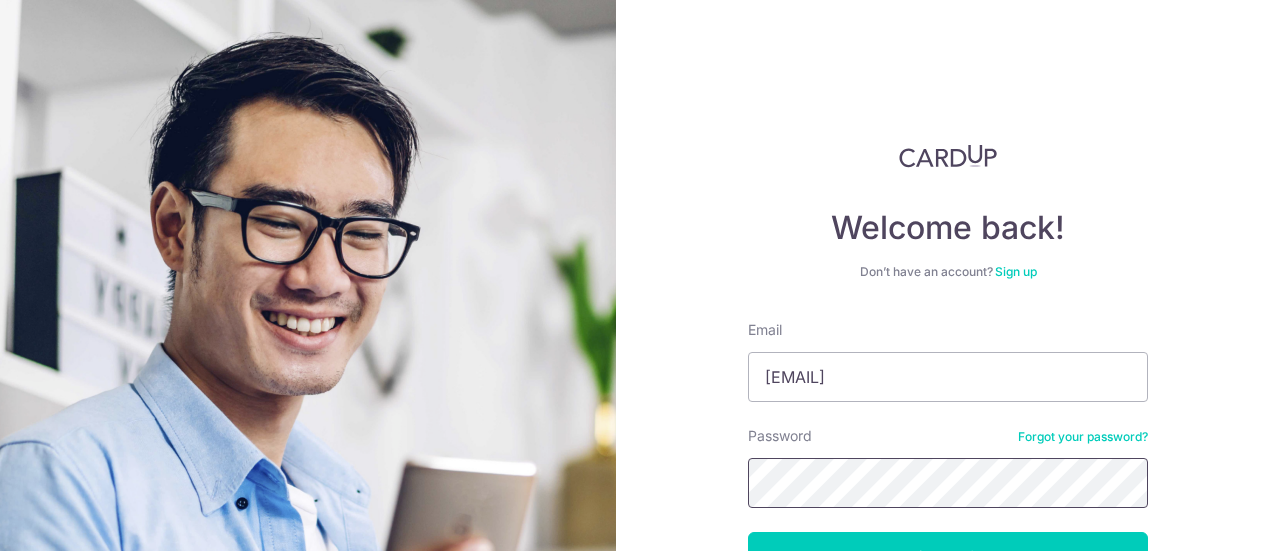 click on "Log in" at bounding box center (948, 557) 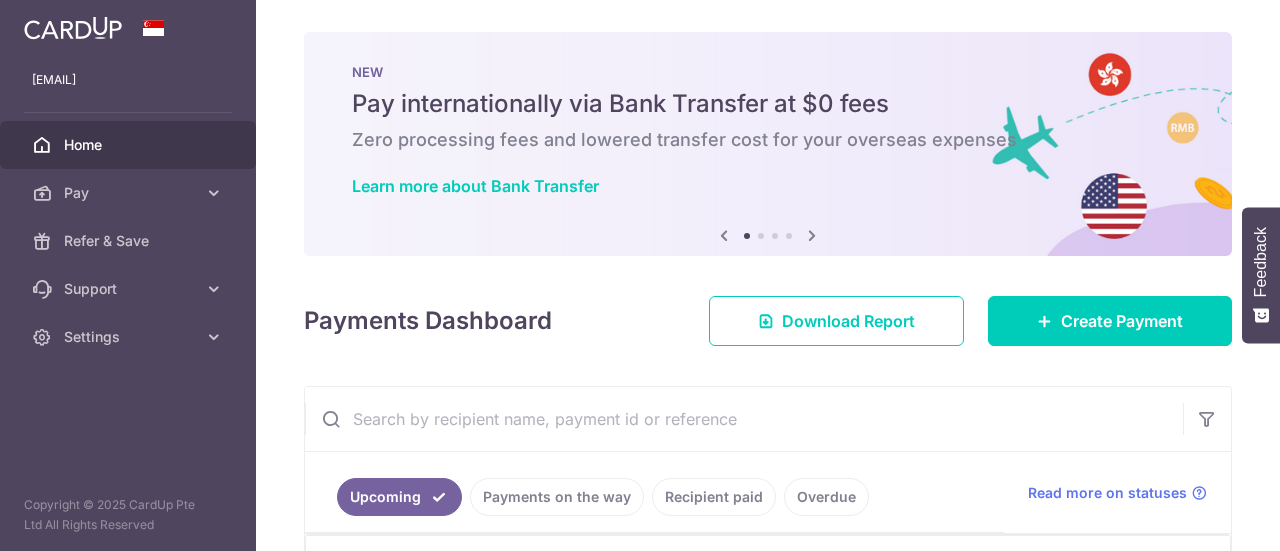 scroll, scrollTop: 0, scrollLeft: 0, axis: both 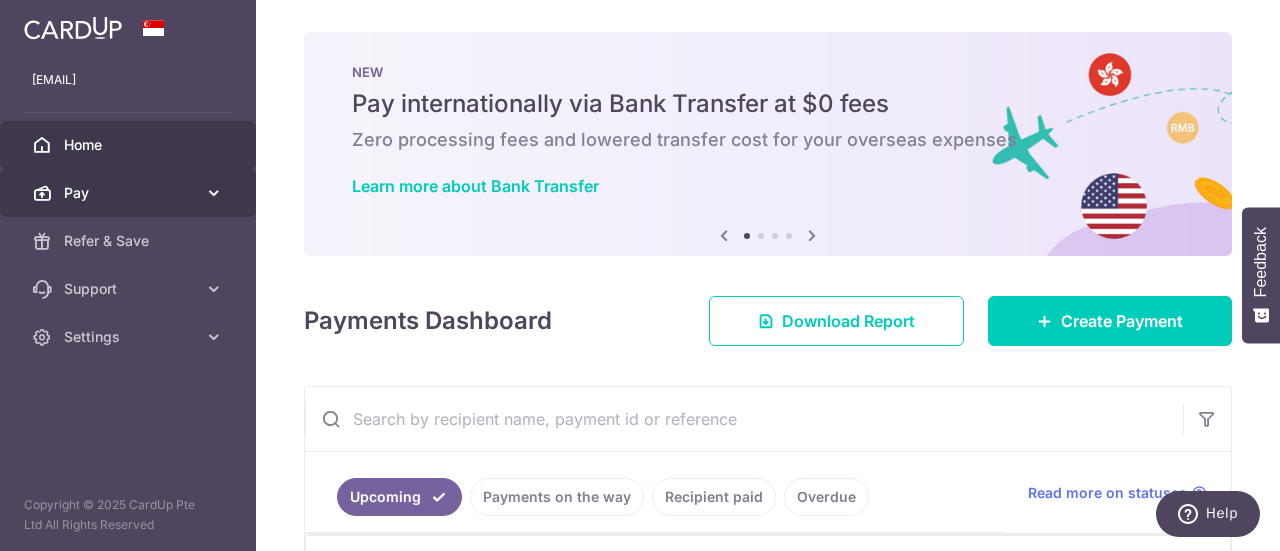 click on "Pay" at bounding box center [130, 193] 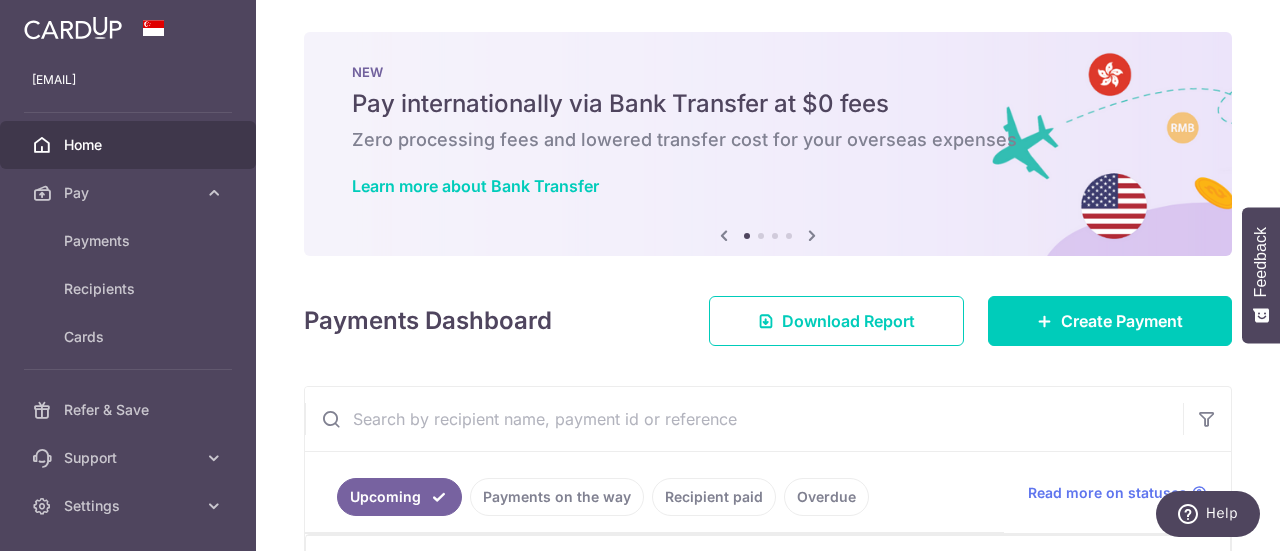 click on "Recipient paid" at bounding box center (714, 497) 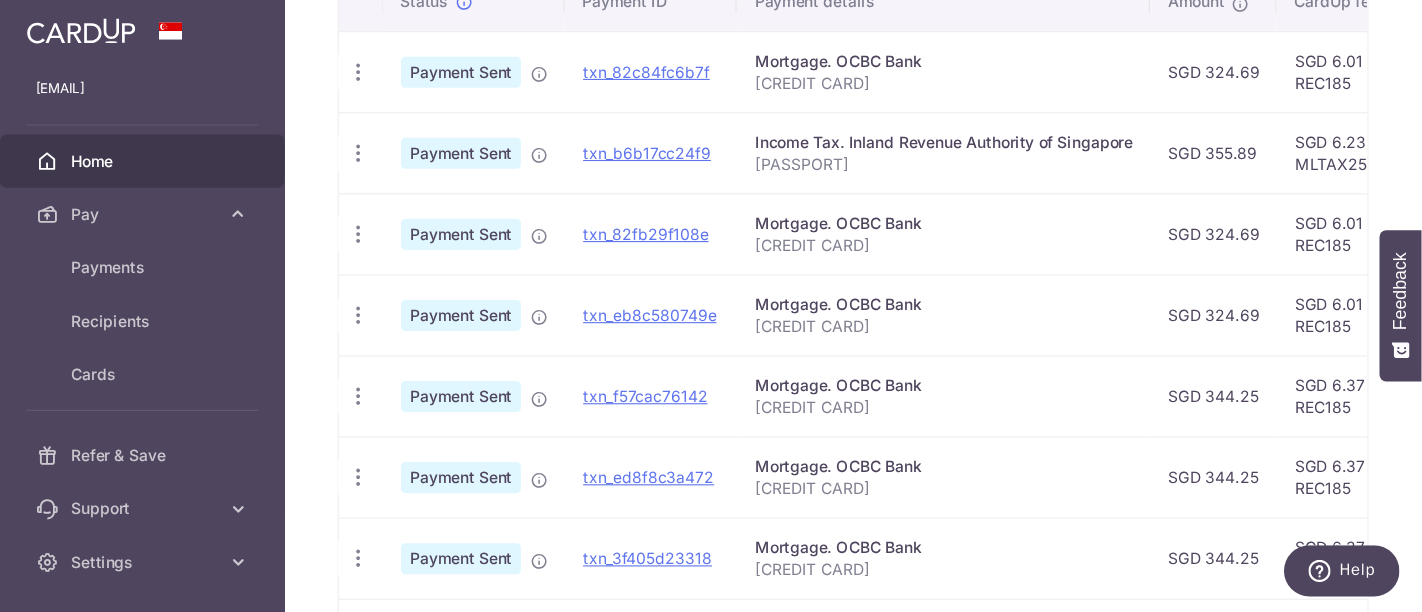 scroll, scrollTop: 567, scrollLeft: 0, axis: vertical 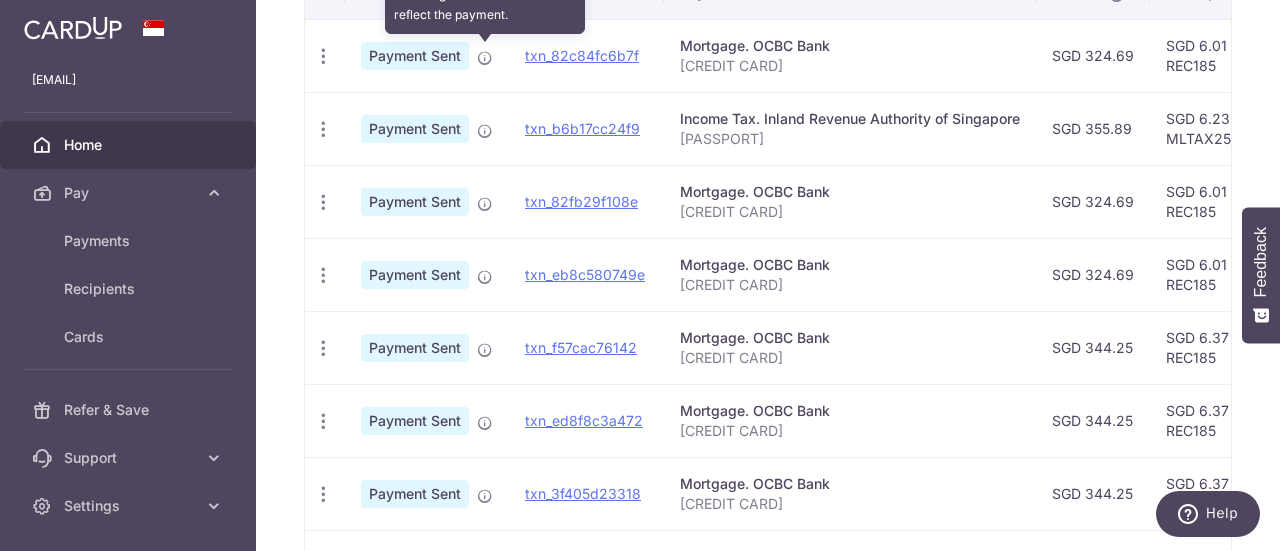click at bounding box center [485, 58] 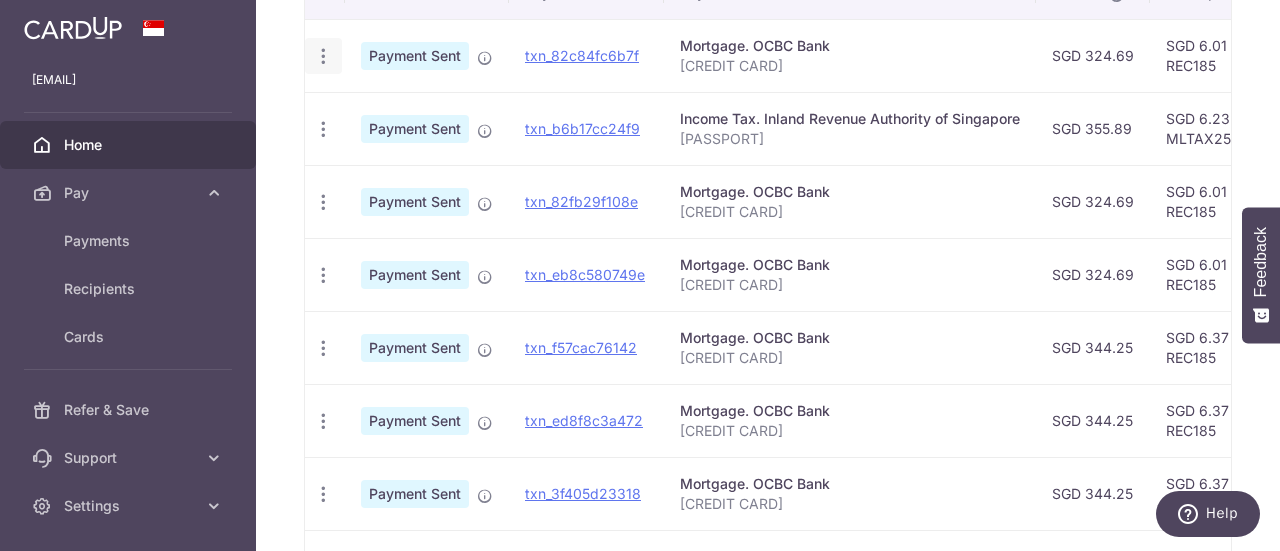 click at bounding box center [323, 56] 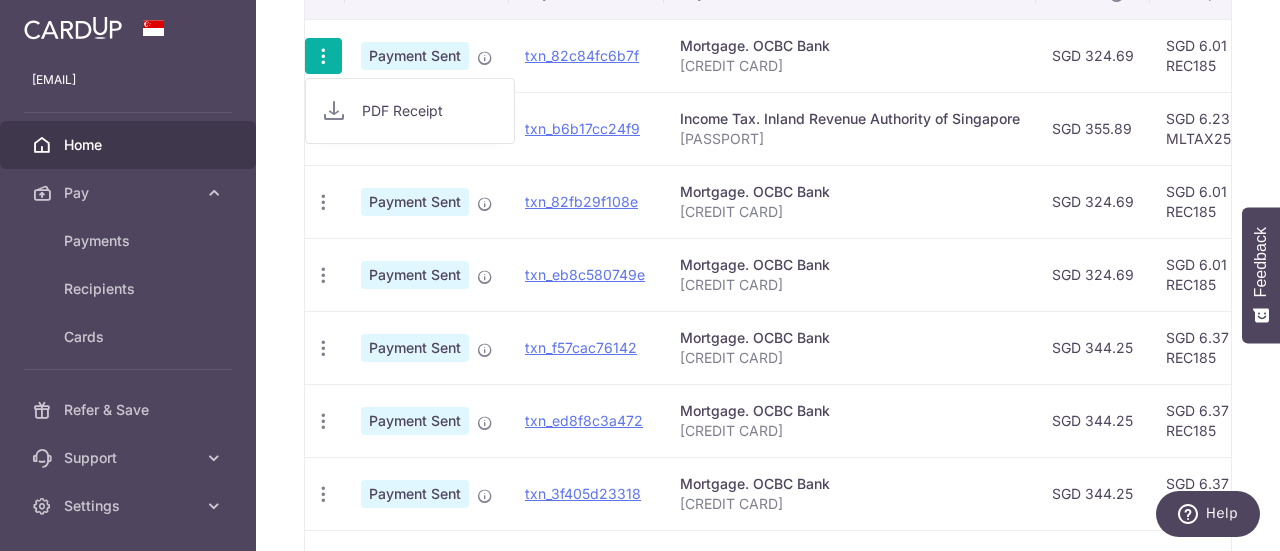 click on "PDF Receipt" at bounding box center (323, 56) 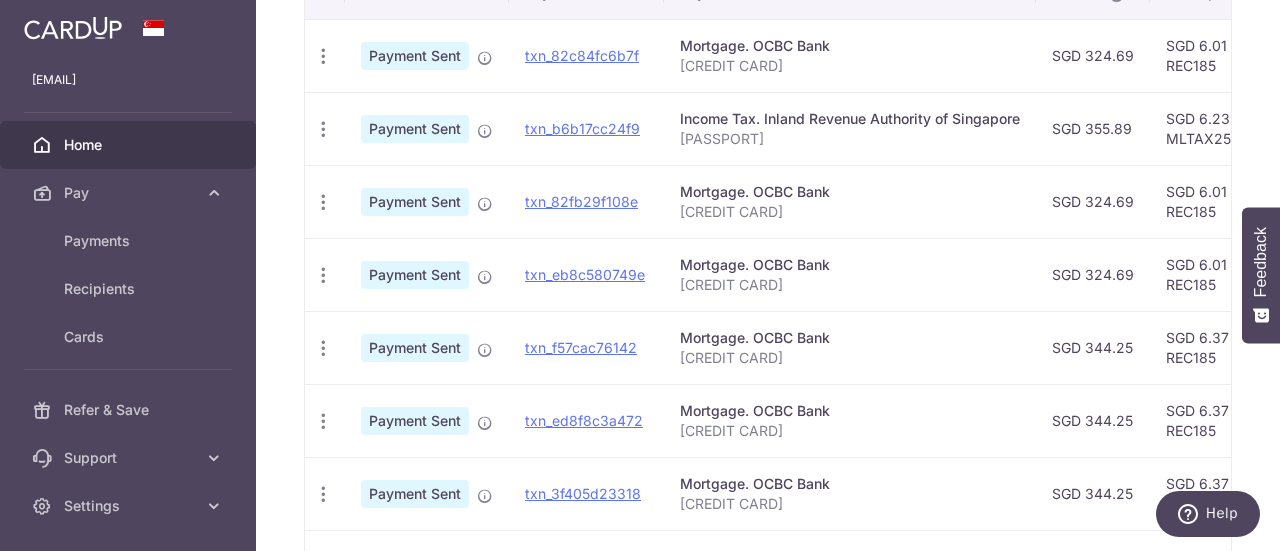 click on "571026451800000" at bounding box center (850, 66) 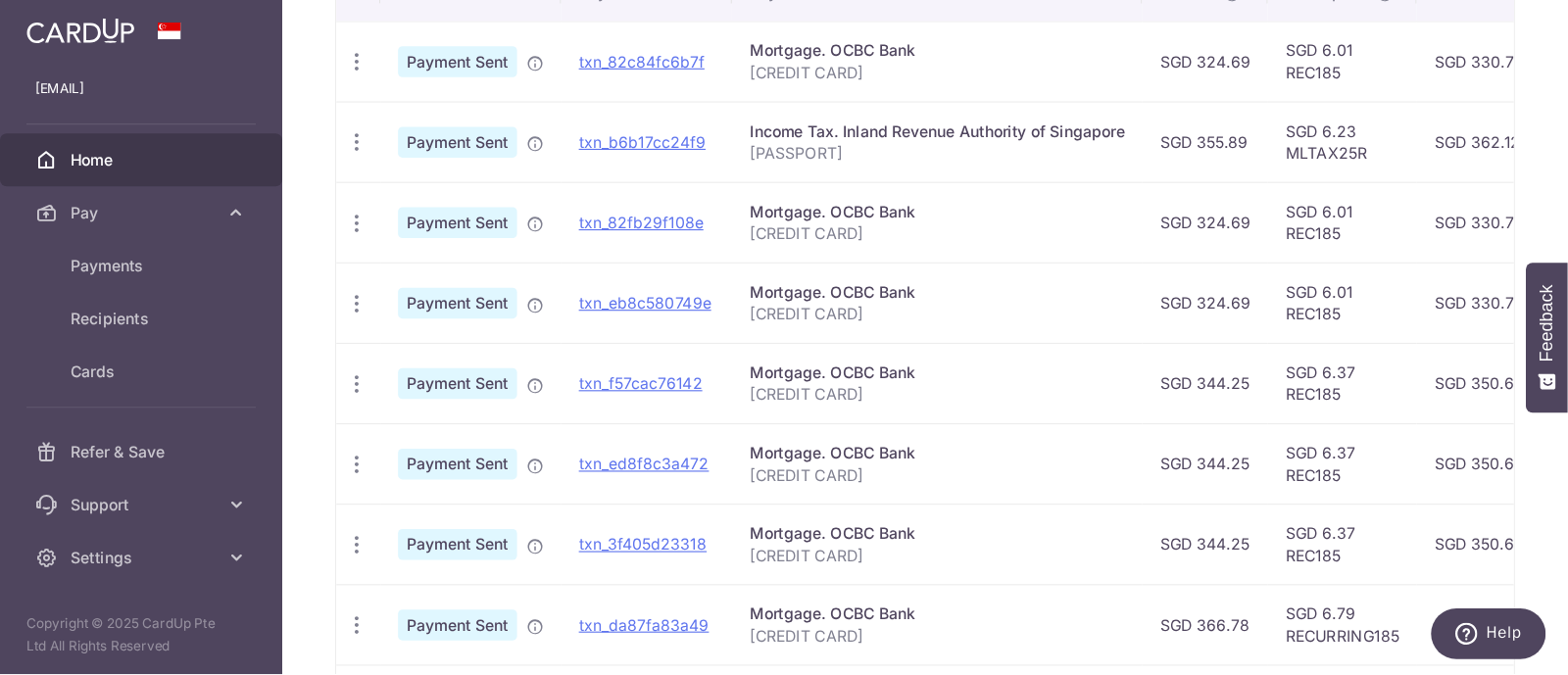 scroll, scrollTop: 555, scrollLeft: 0, axis: vertical 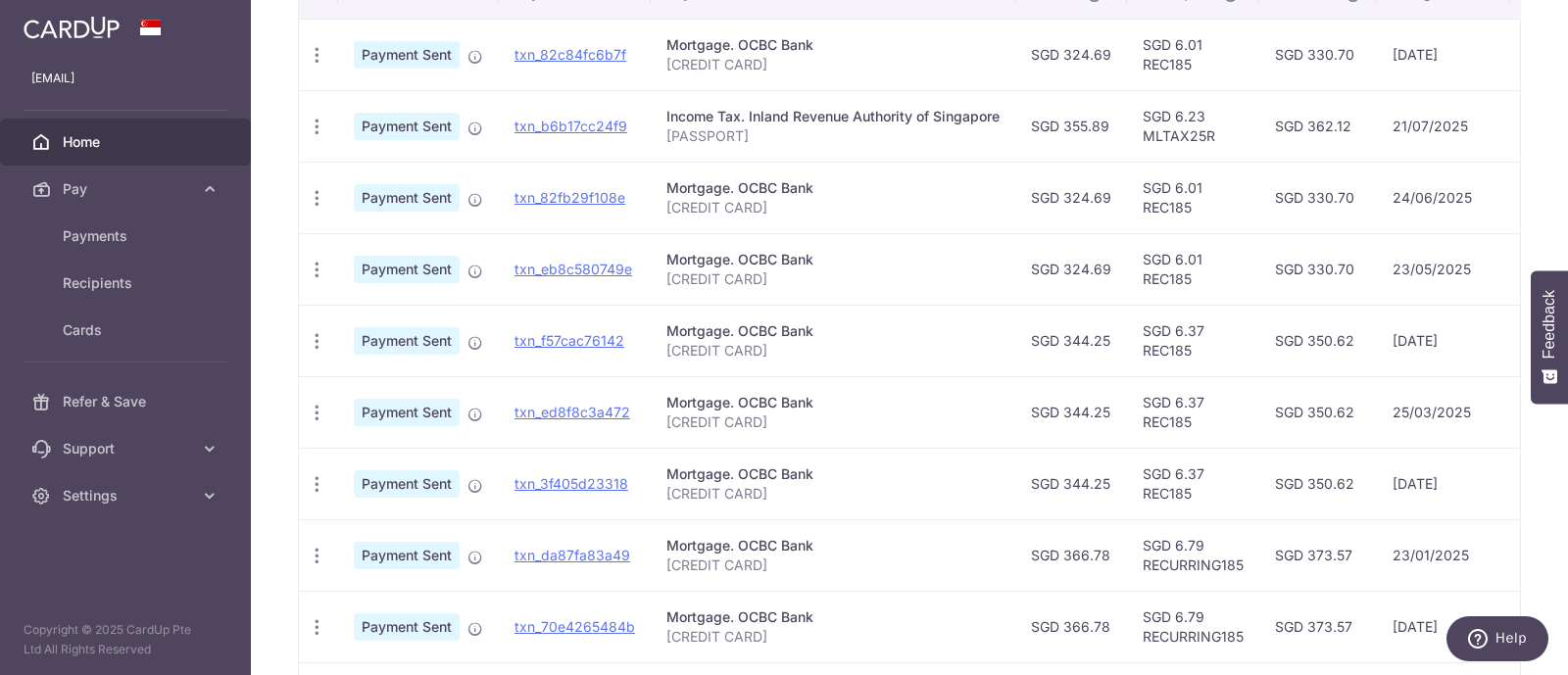 drag, startPoint x: 1057, startPoint y: 7, endPoint x: 951, endPoint y: 652, distance: 653.652 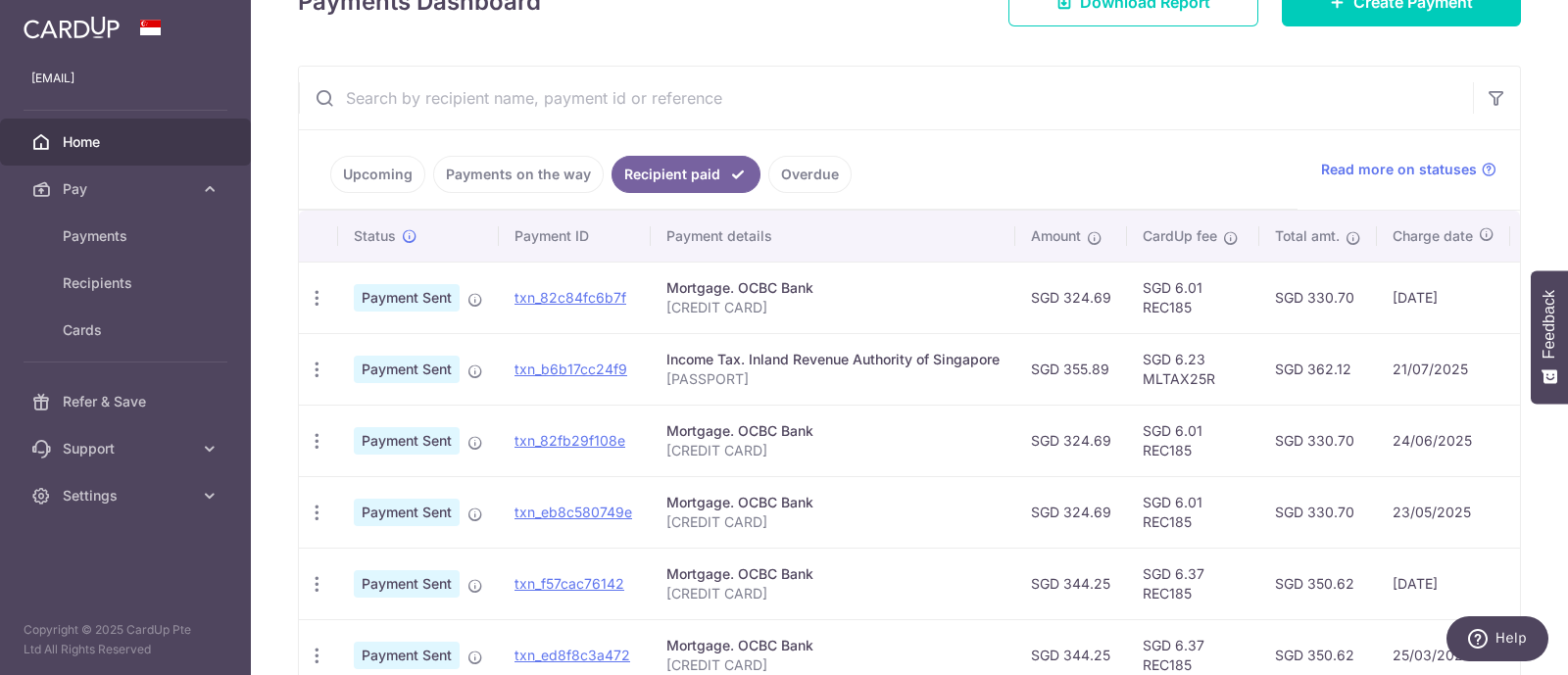 scroll, scrollTop: 262, scrollLeft: 0, axis: vertical 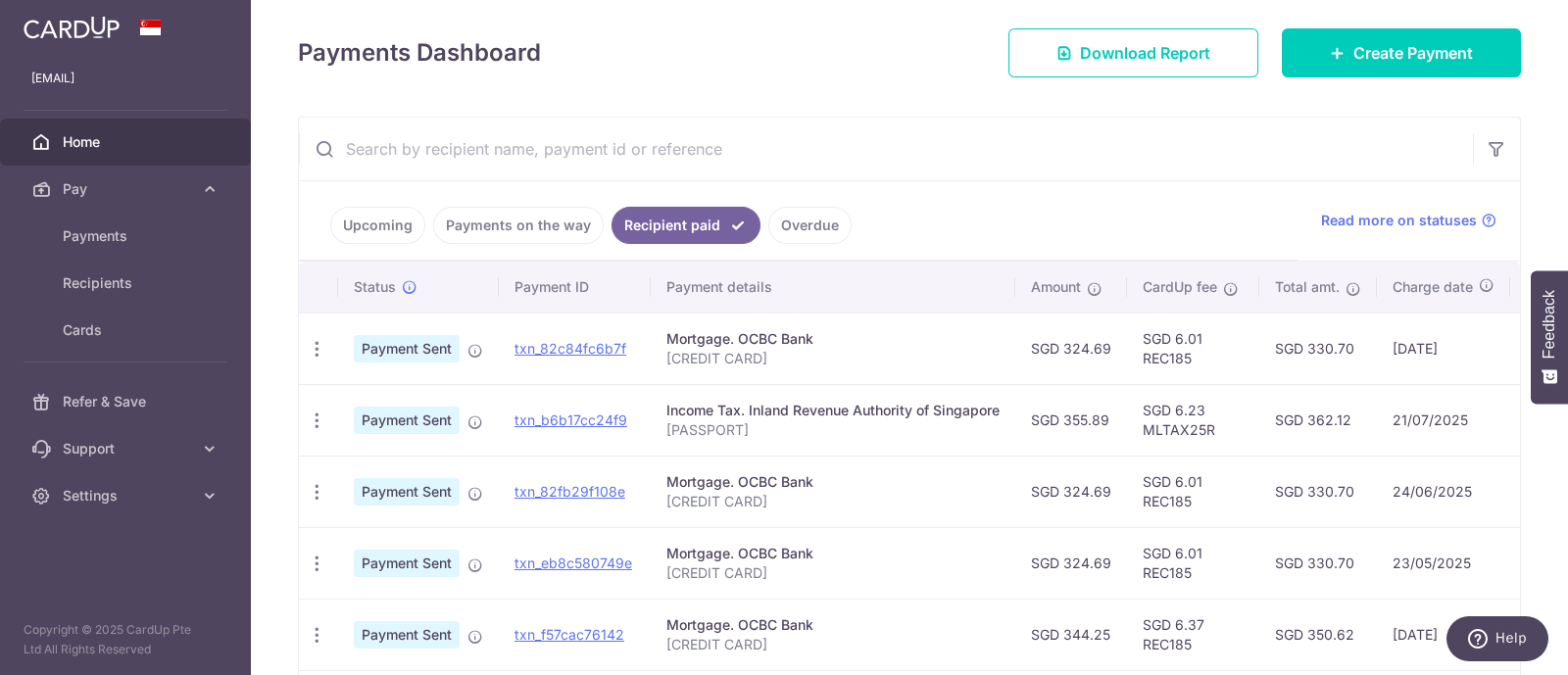 click on "Amount" at bounding box center (1071, 287) 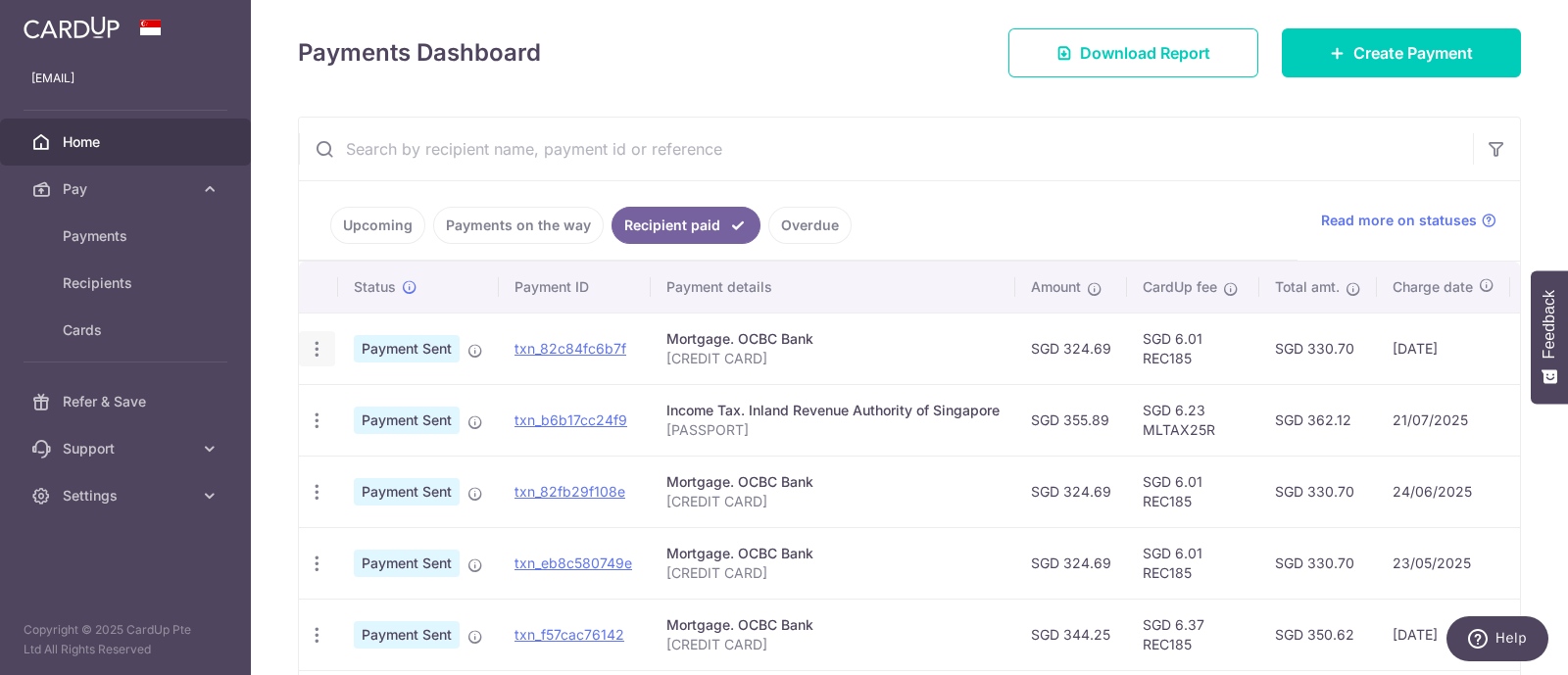 click at bounding box center [317, 349] 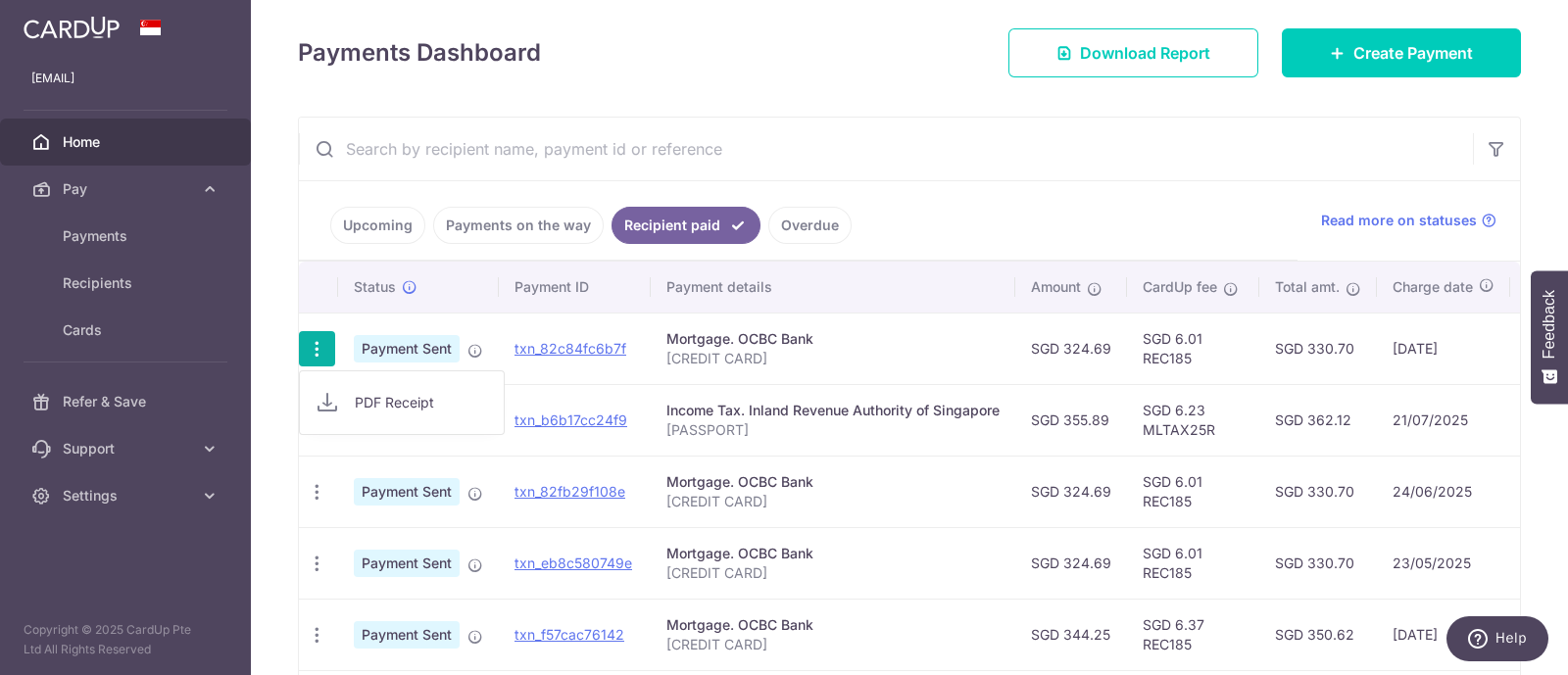 click on "PDF Receipt" at bounding box center (421, 403) 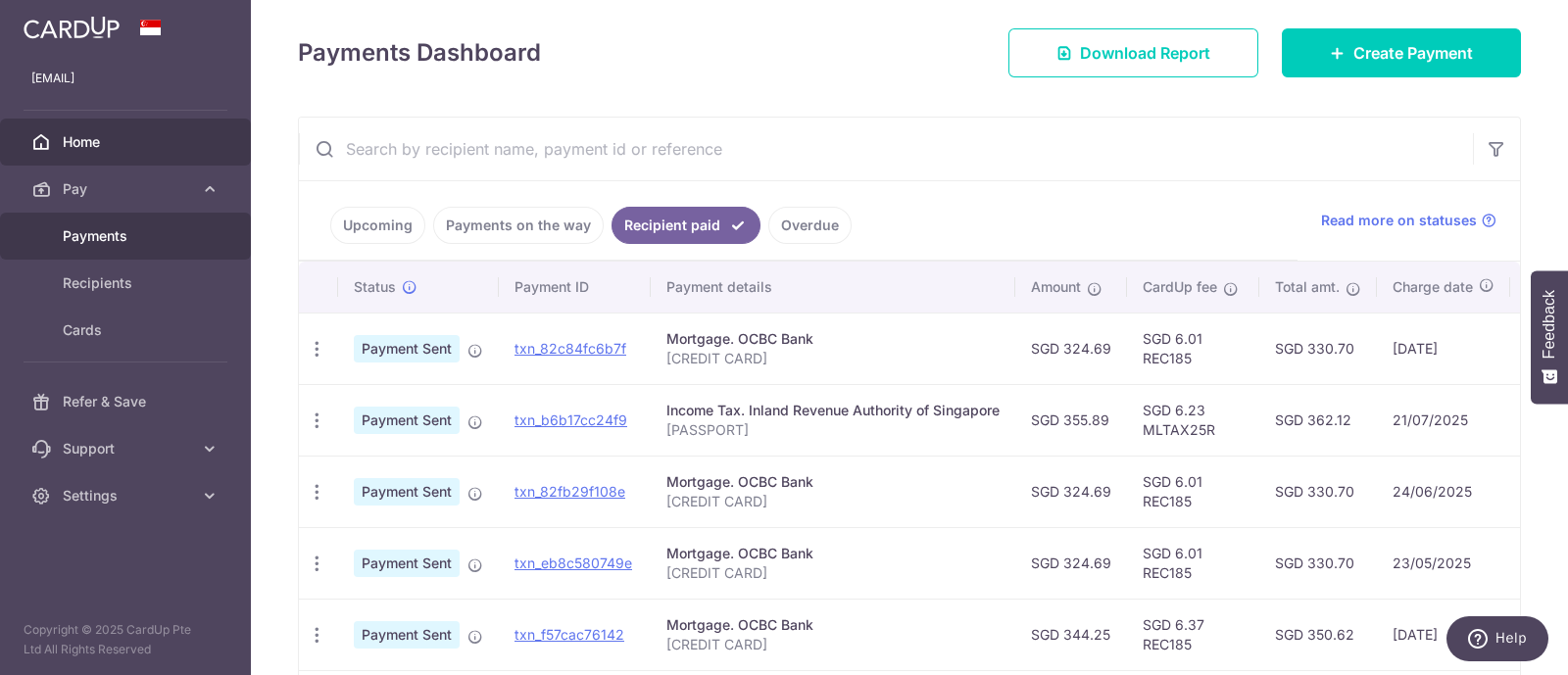 click on "Payments" at bounding box center [127, 236] 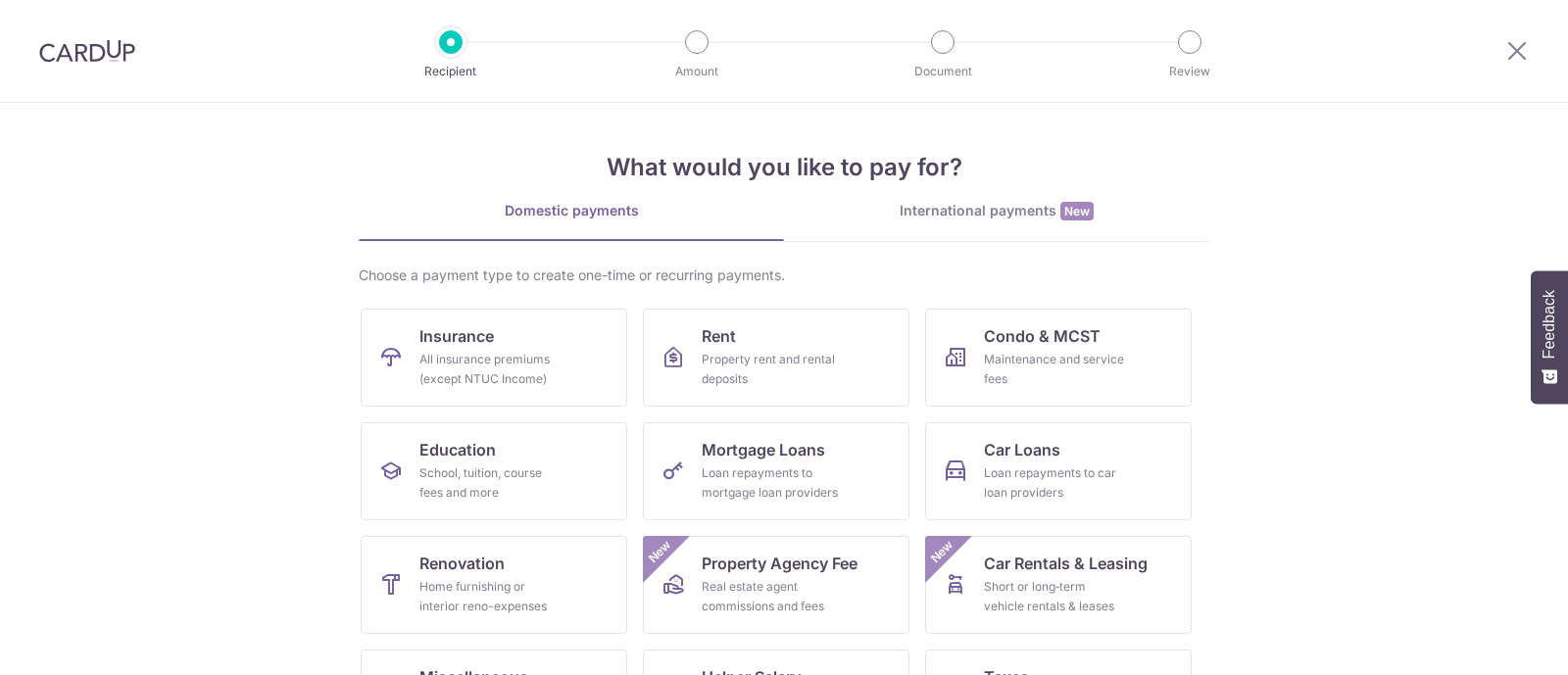 scroll, scrollTop: 0, scrollLeft: 0, axis: both 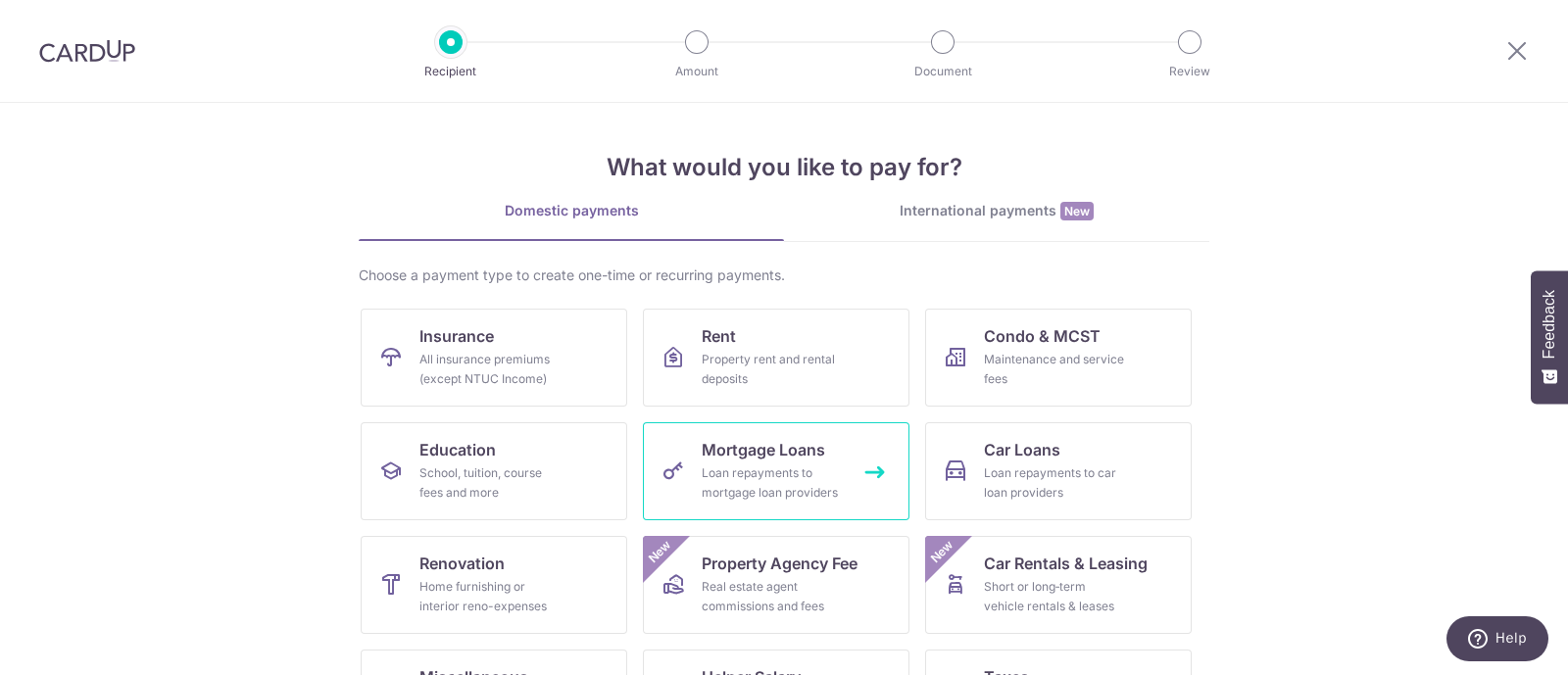 click on "Loan repayments to mortgage loan providers" at bounding box center (772, 483) 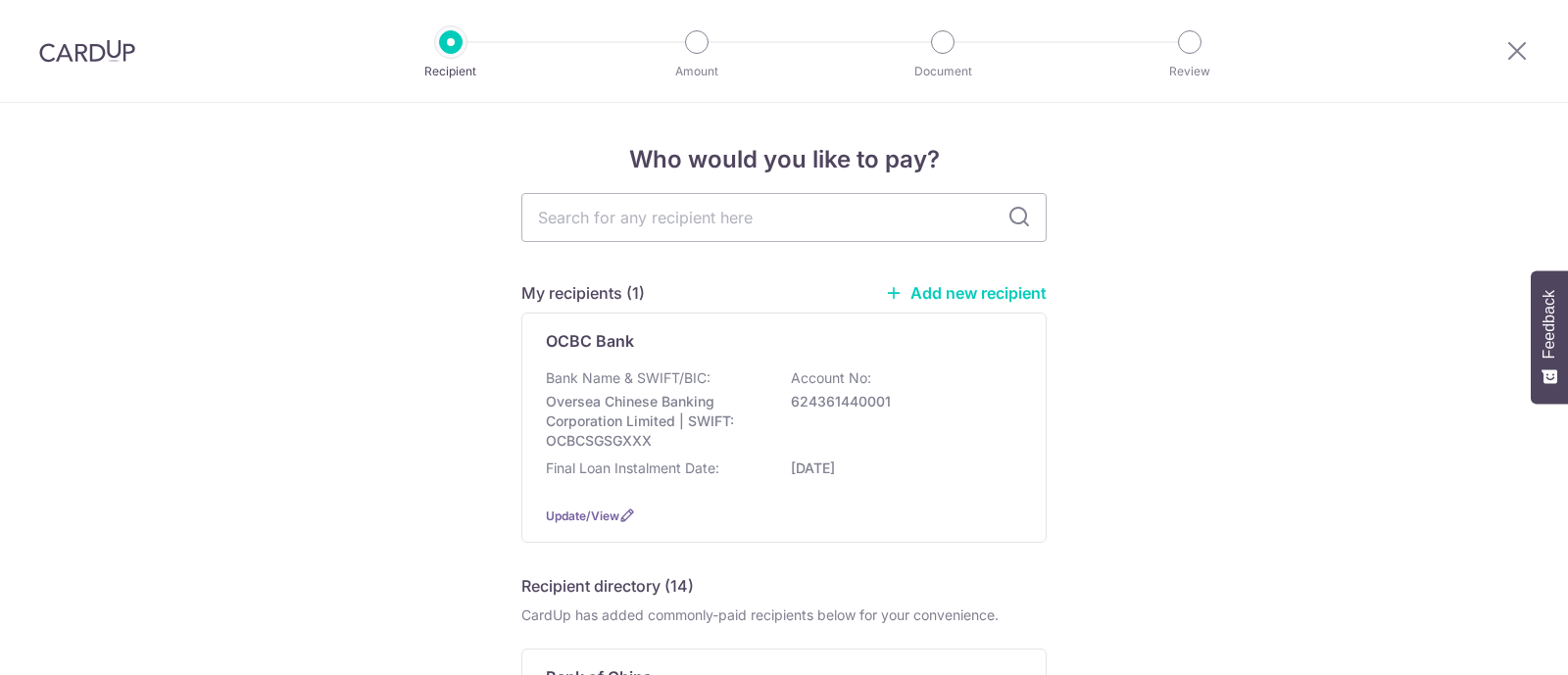 scroll, scrollTop: 0, scrollLeft: 0, axis: both 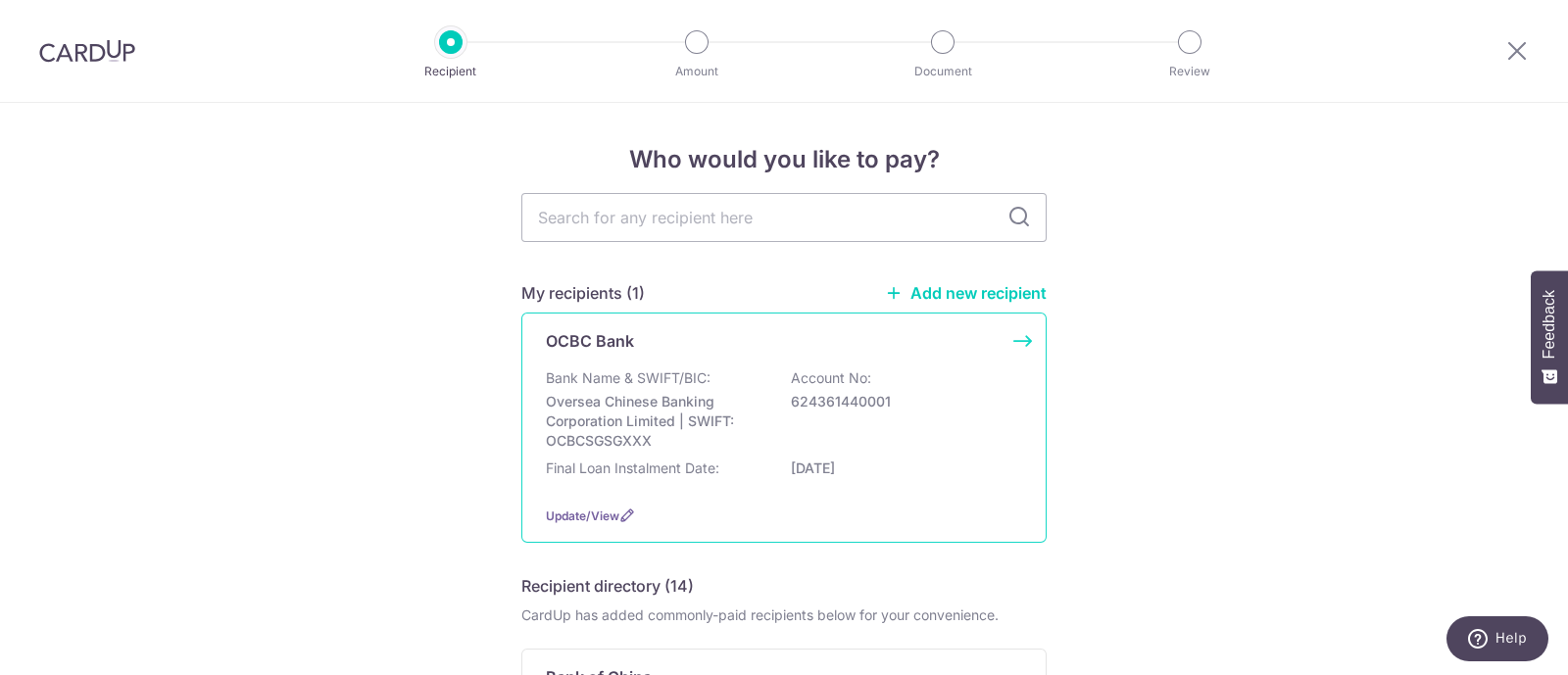 click on "624361440001" at bounding box center (901, 402) 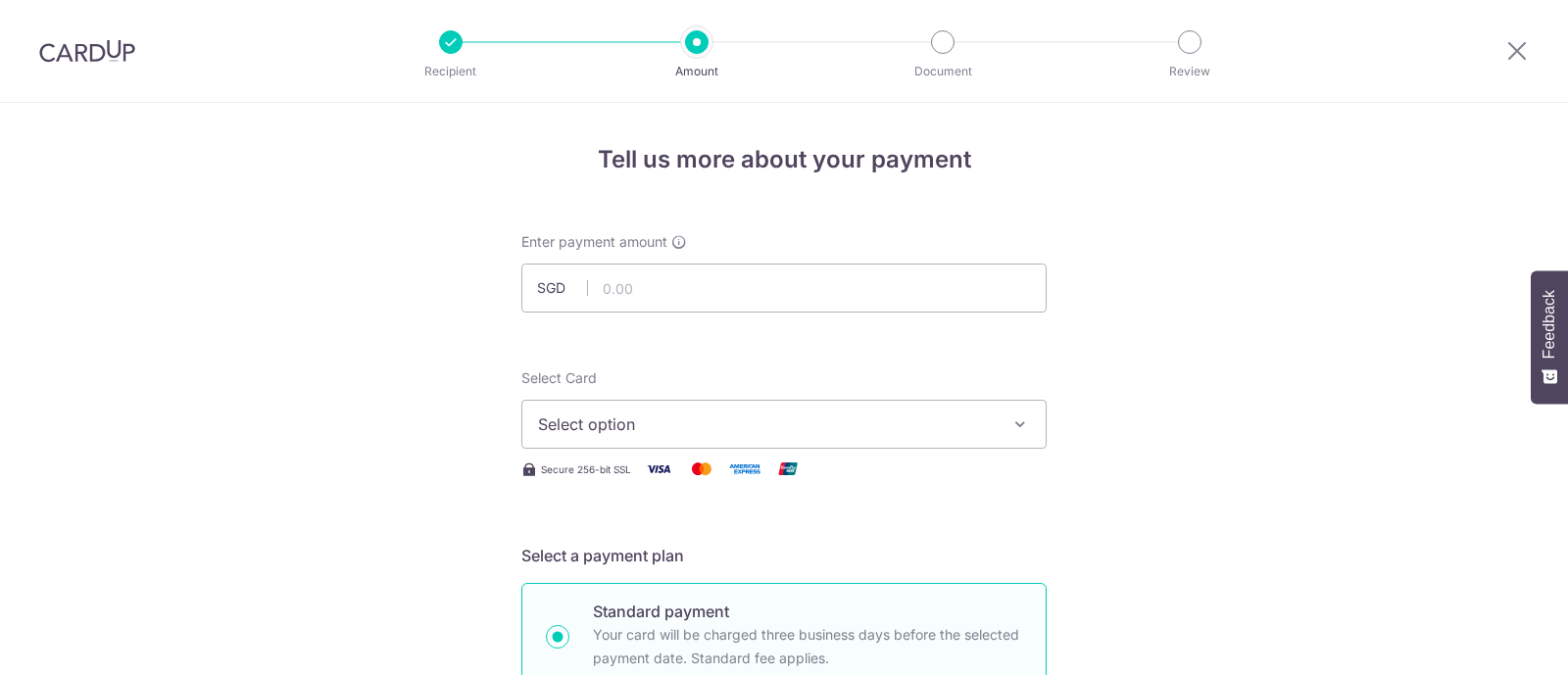 scroll, scrollTop: 0, scrollLeft: 0, axis: both 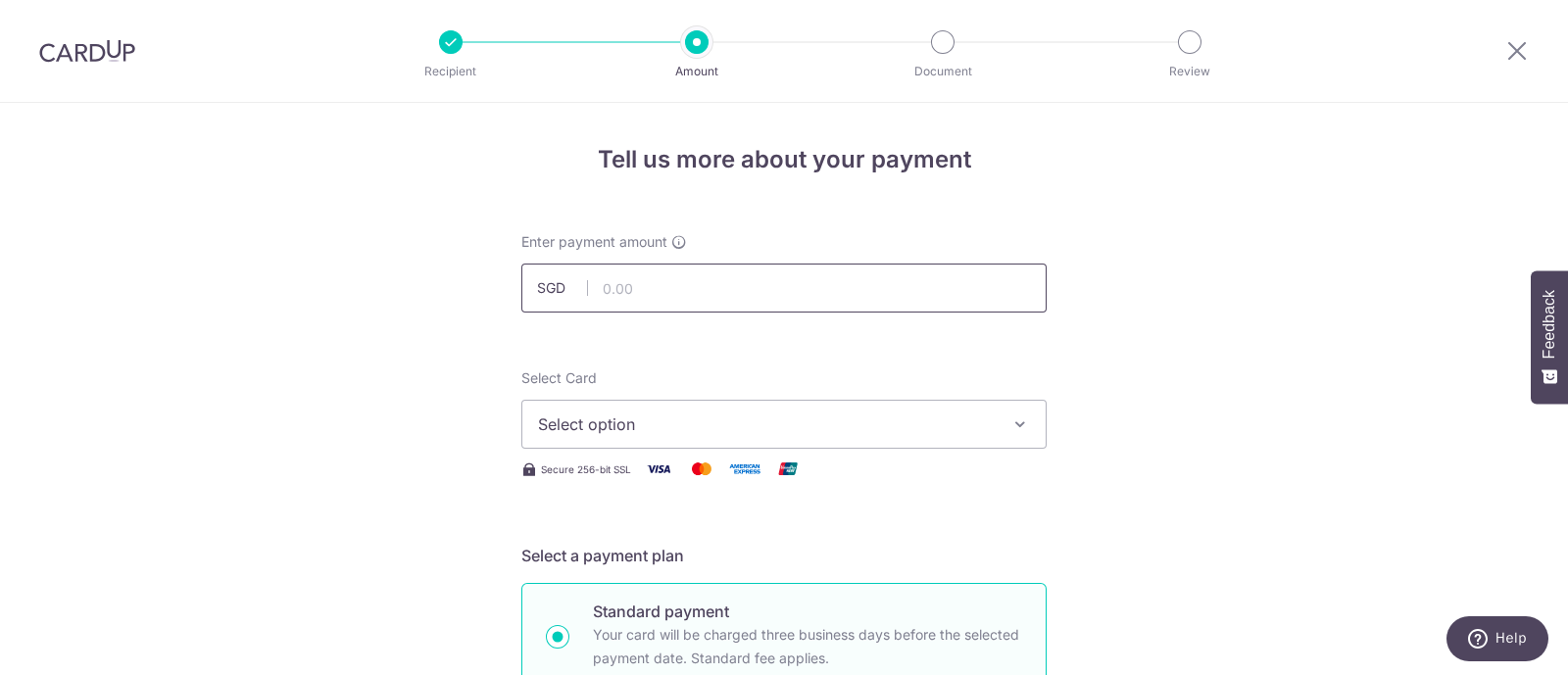 click at bounding box center (784, 288) 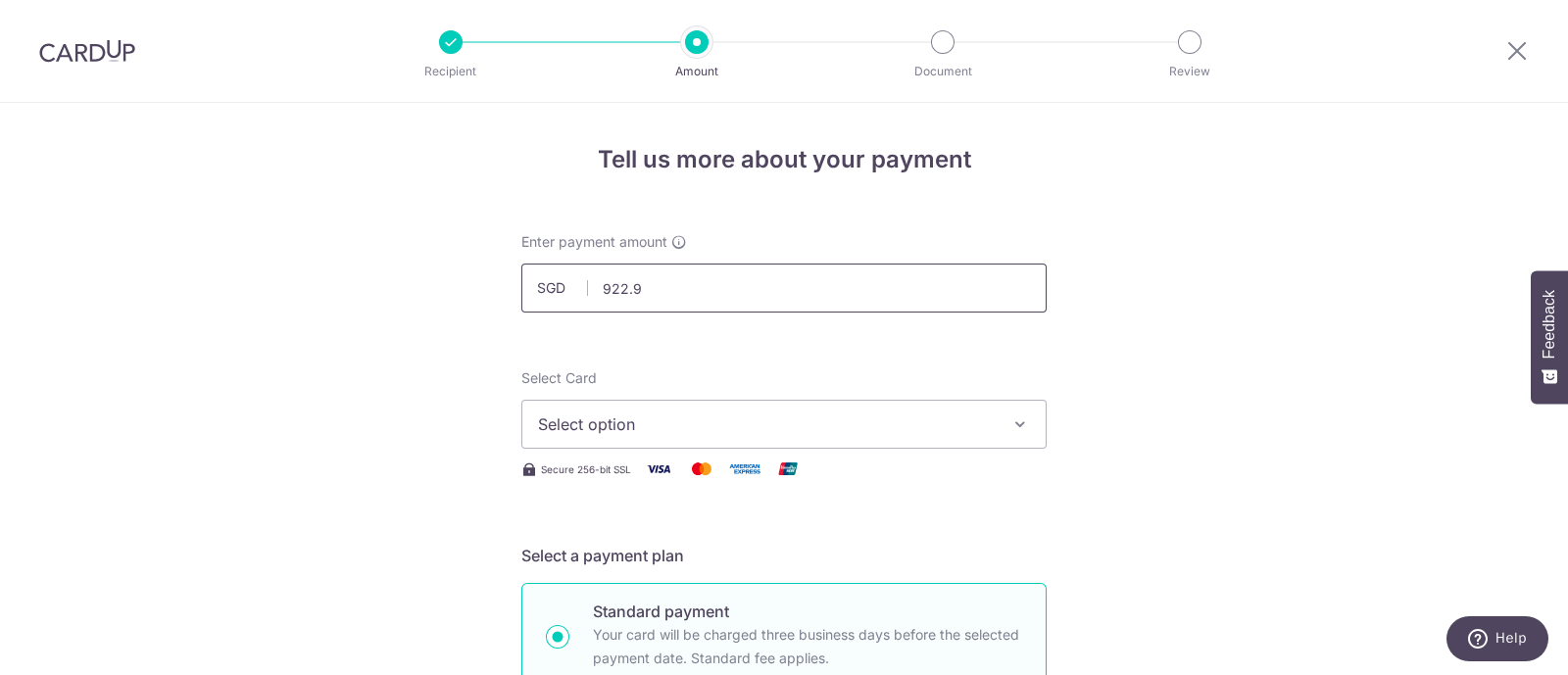 type on "922.98" 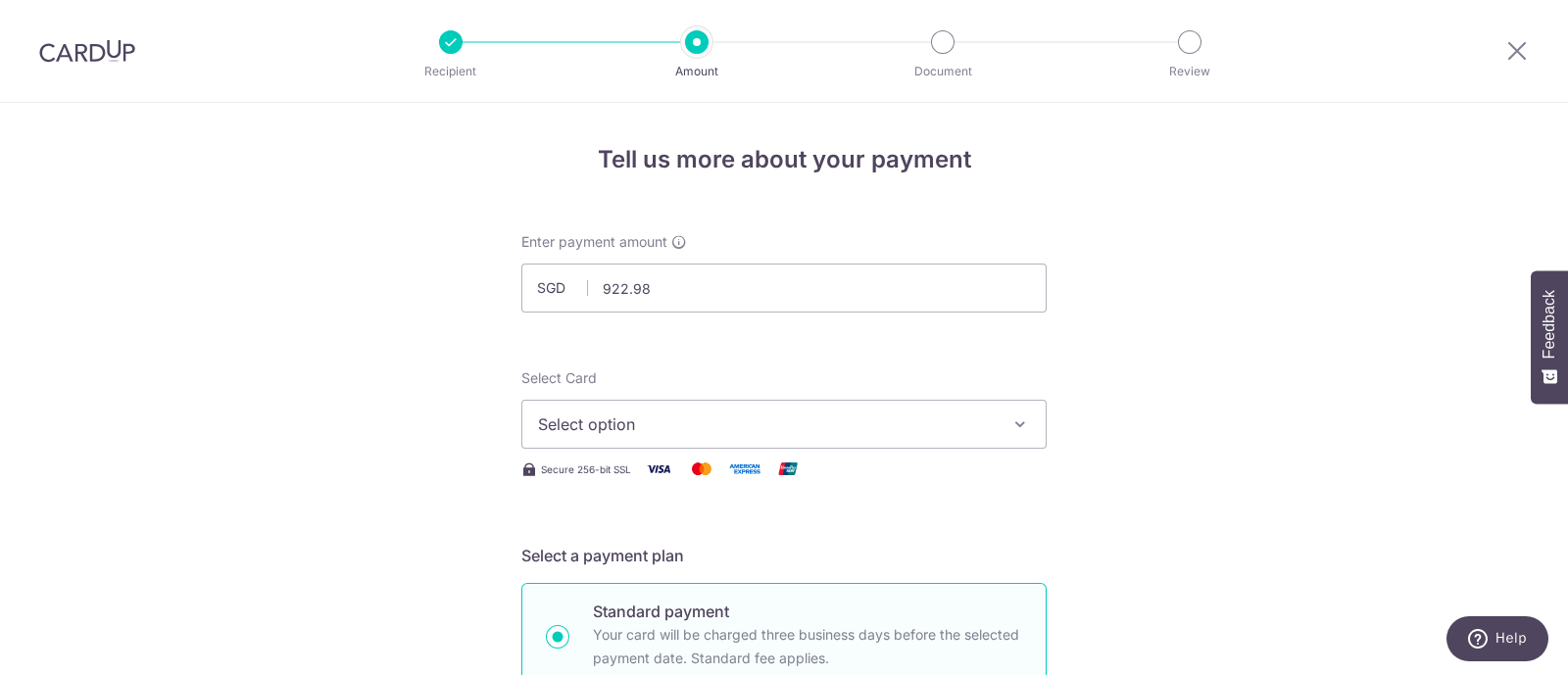 click on "Select option" at bounding box center [766, 424] 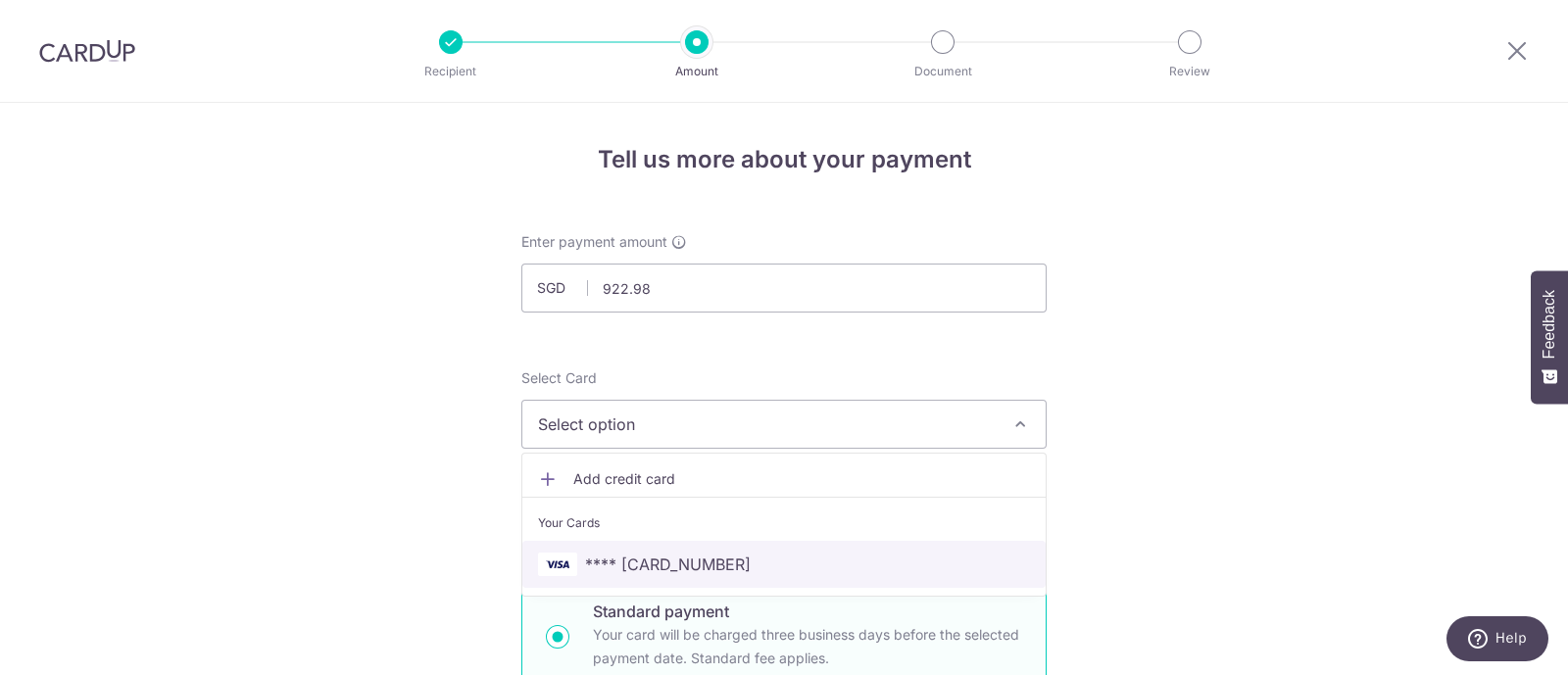 click on "**** 2951" at bounding box center (784, 564) 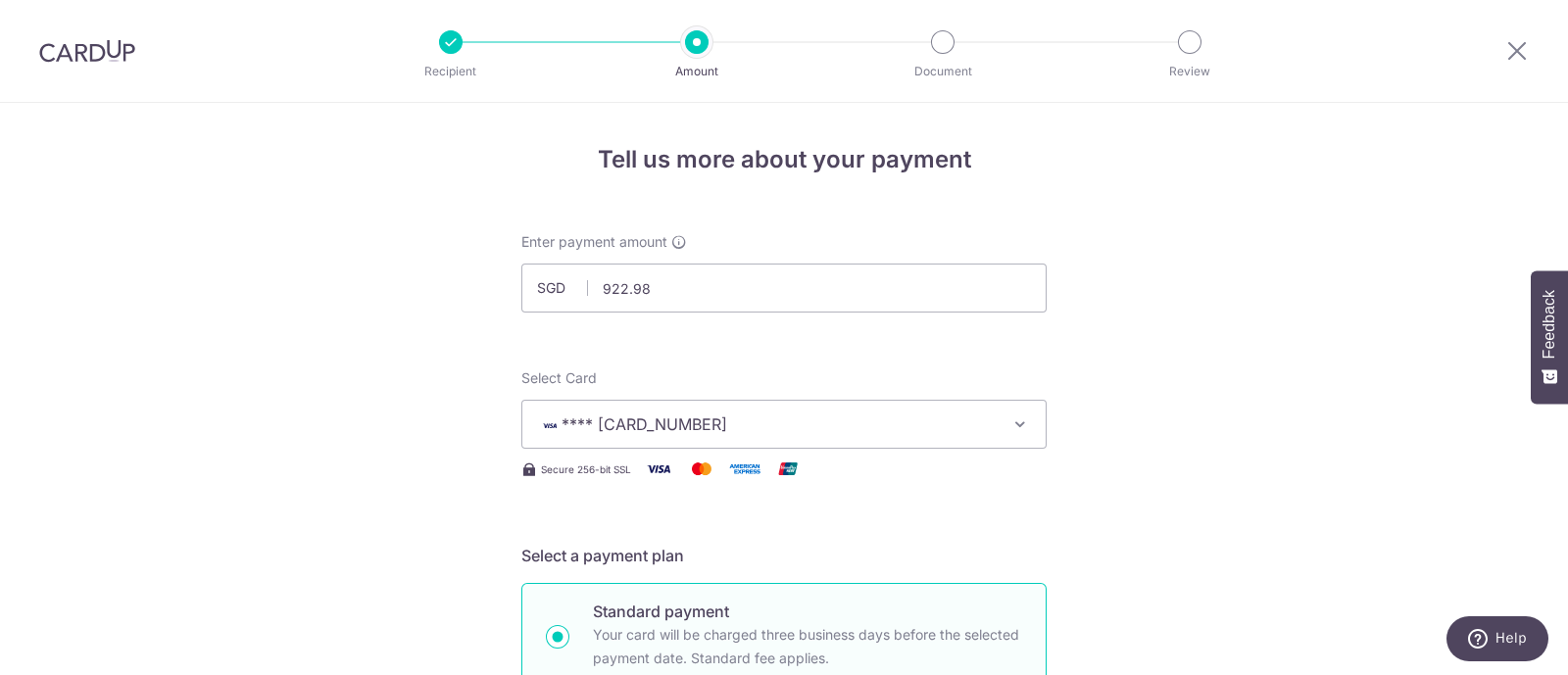 click on "Tell us more about your payment
Enter payment amount
SGD
922.98
922.98
Select Card
**** 2951
Add credit card
Your Cards
**** 2951
Secure 256-bit SSL
Text
New card details
Card
Secure 256-bit SSL" at bounding box center [784, 988] 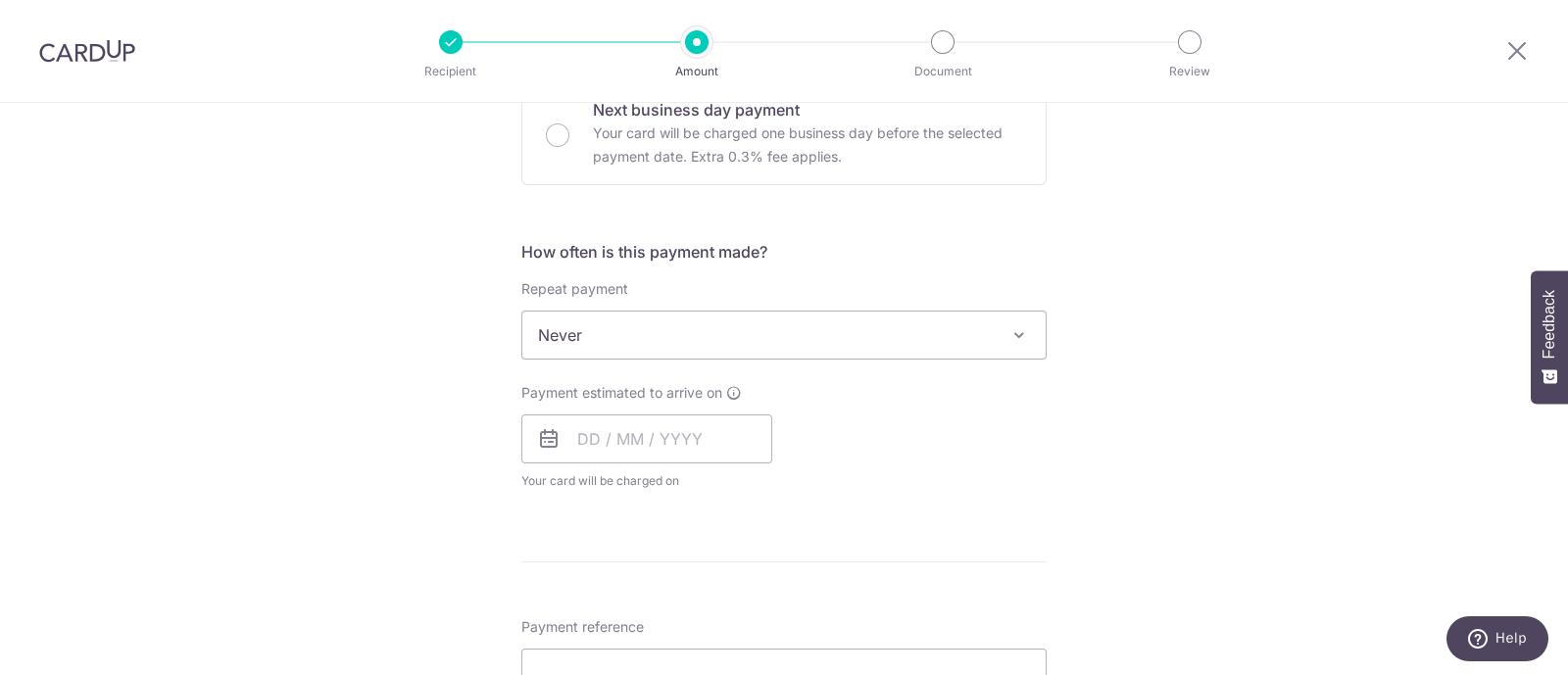 scroll, scrollTop: 607, scrollLeft: 0, axis: vertical 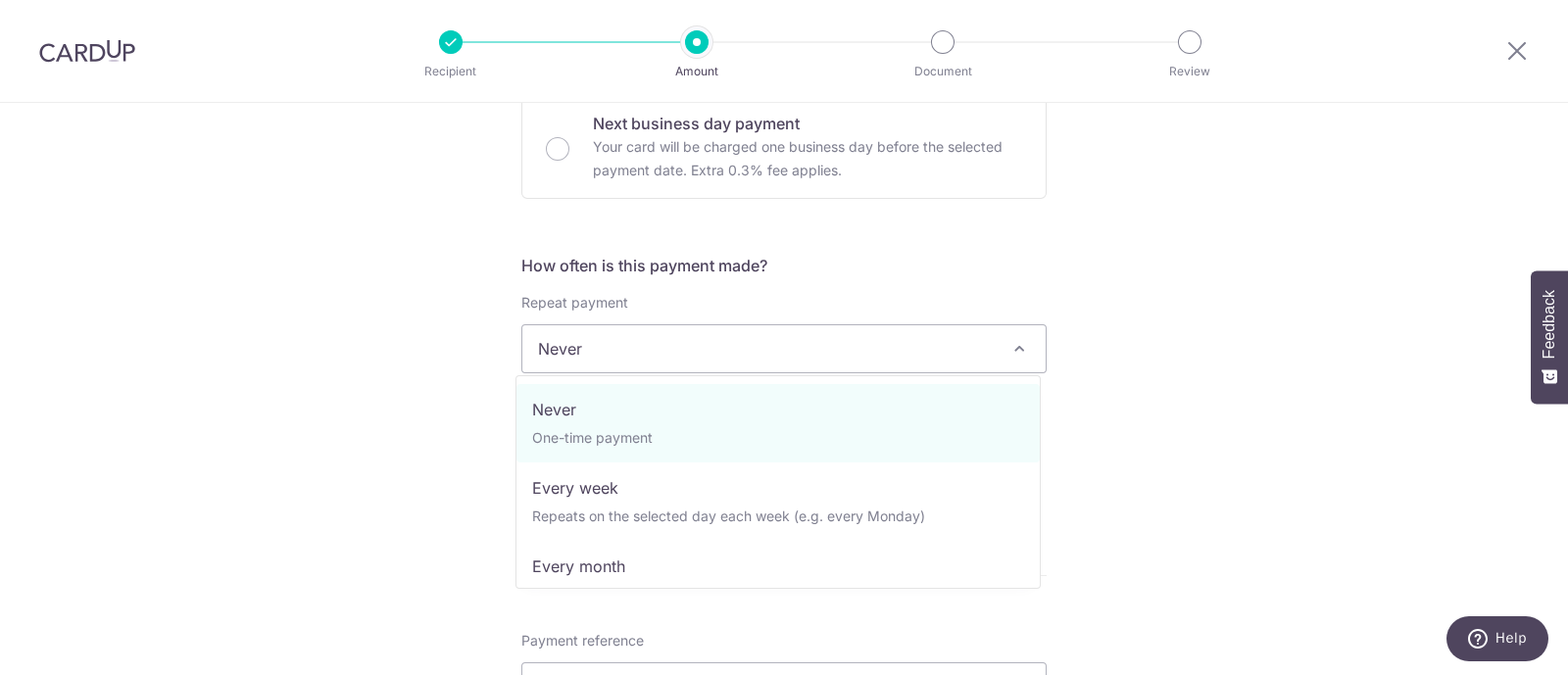 click on "Never" at bounding box center (784, 349) 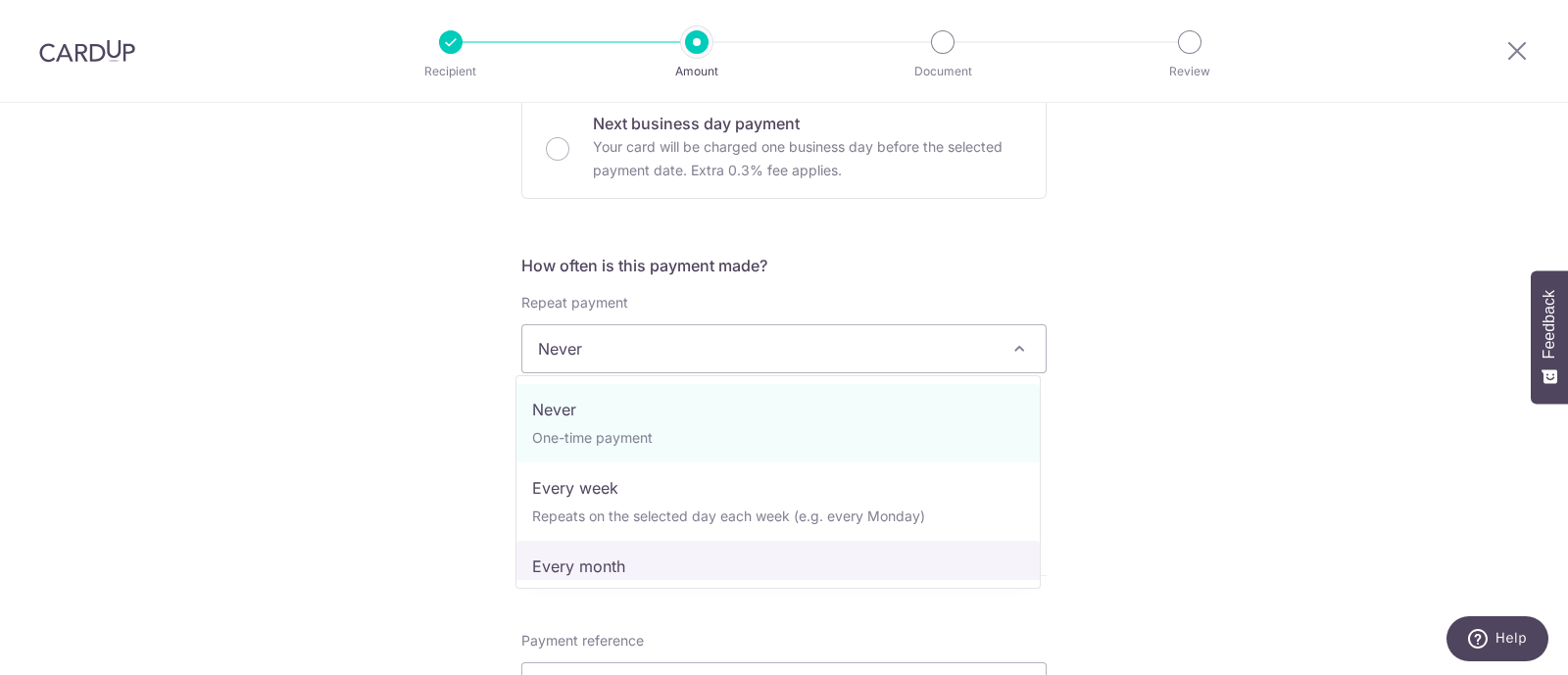 select on "3" 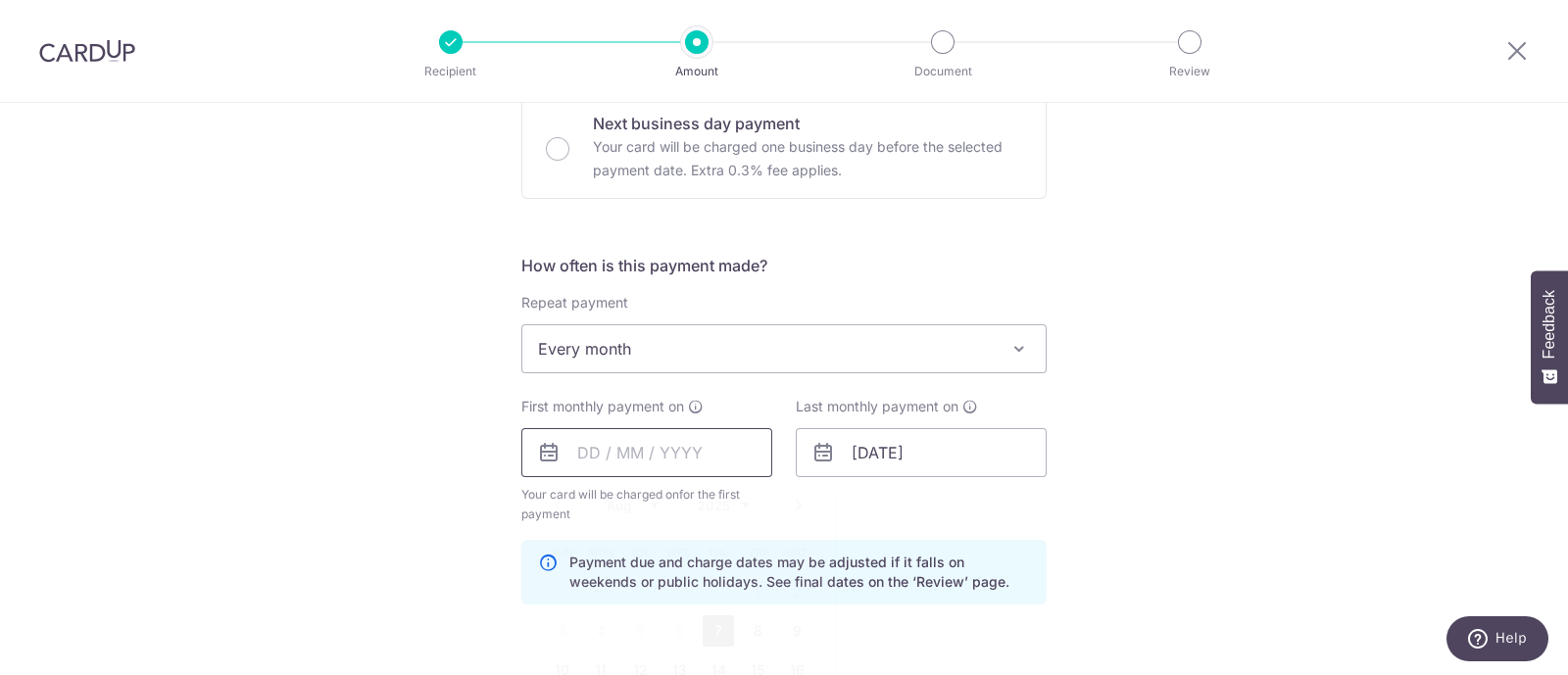 click at bounding box center [647, 453] 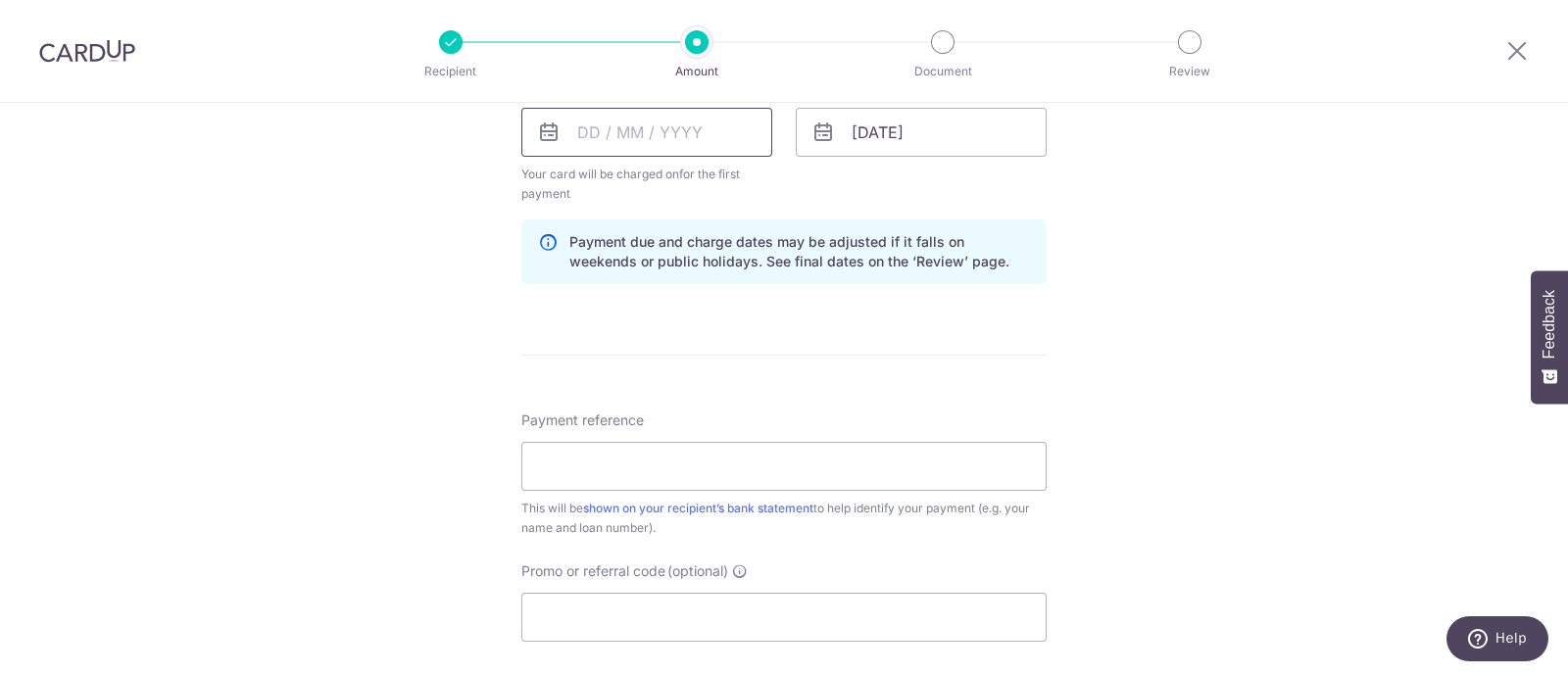 scroll, scrollTop: 928, scrollLeft: 0, axis: vertical 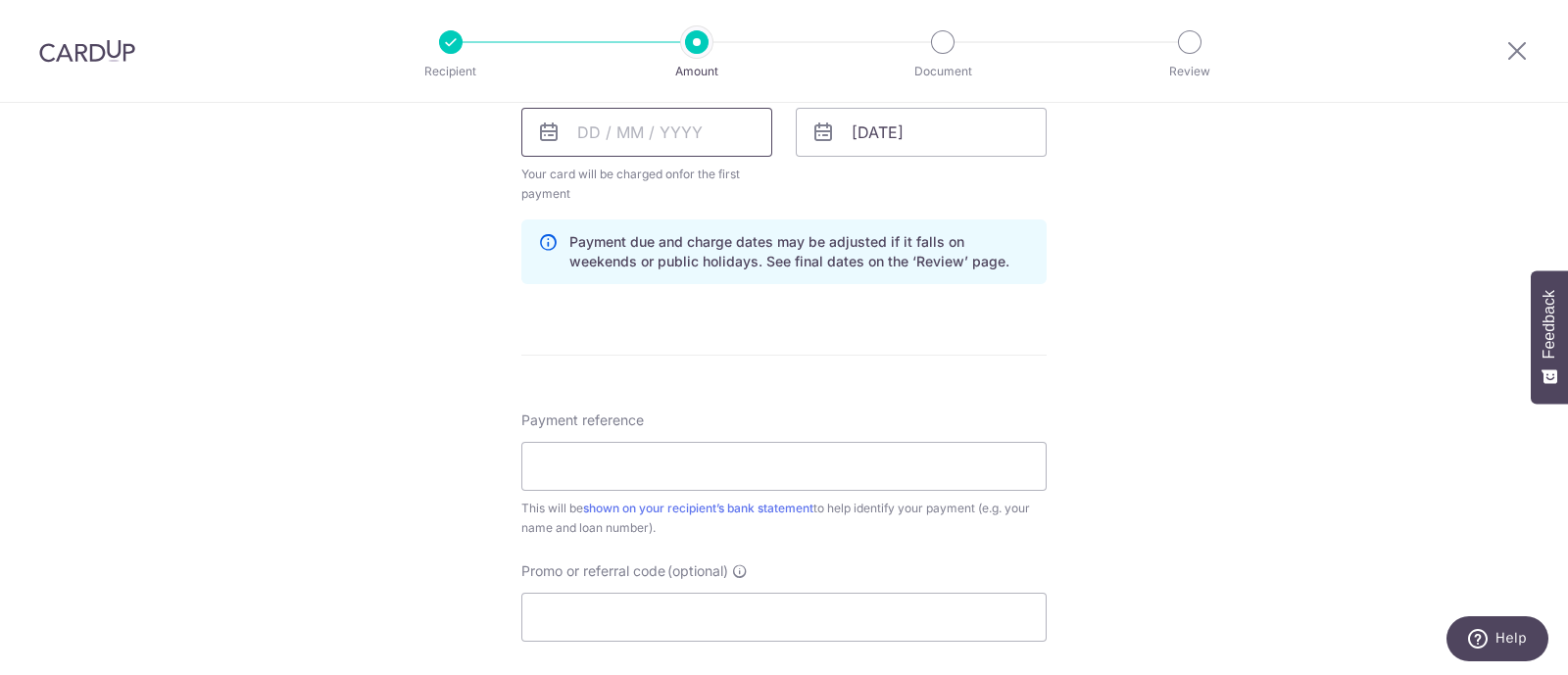click at bounding box center [647, 132] 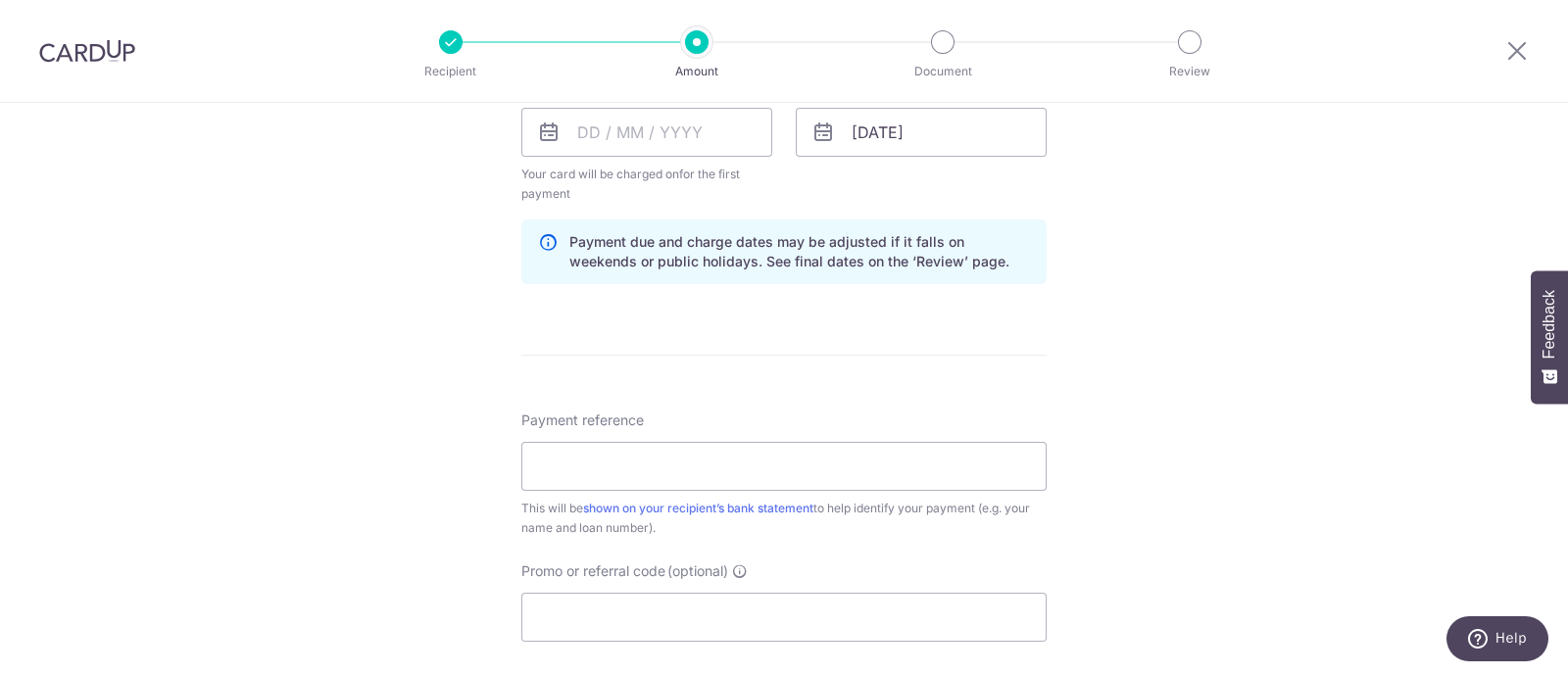 click on "How often is this payment made?
Repeat payment
Never
Every week
Every month
Every quarter
Every half a year Every month
To set up monthly income tax payments on CardUp, please ensure the following:     Keep GIRO active   First payment through GIRO   Limit of 11 months scheduling   Upload Notice of Assessment    For more details, refer to this guide:  CardUp Help - Monthly Income Tax Payments
First monthly payment on
Prev Next Aug Sep Oct Nov Dec 2025 2026 2027 2028 2029 2030 2031 2032 2033 2034 2035 Sun Mon Tue Wed Thu Fri Sat           1 2 3 4 5 6 7 8 9 10 11 12 13 14 15 16 17 18 19 20 21 22 23 24 25 26 27 28 29 30 31             Why are some dates not available?
Your card will be charged on   for the first payment" at bounding box center [784, 117] 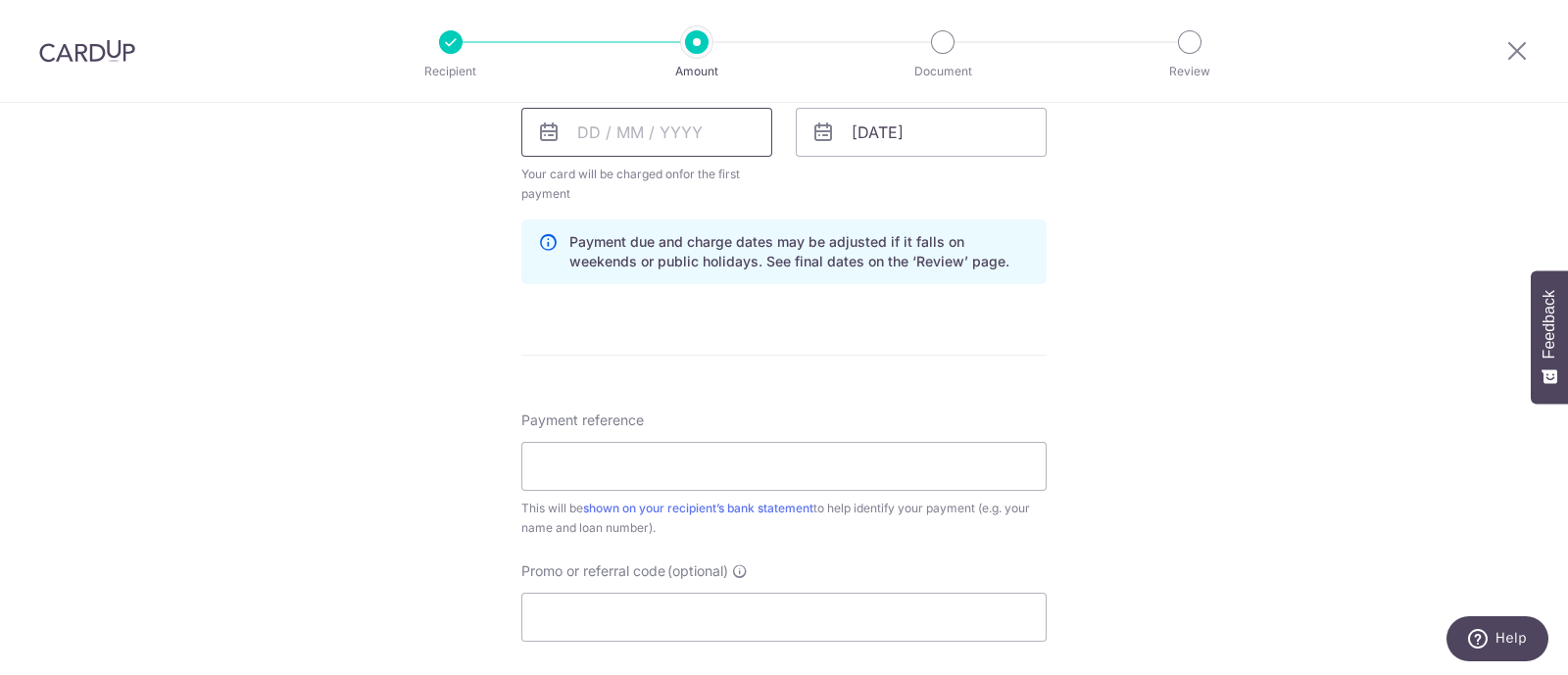 click at bounding box center (647, 132) 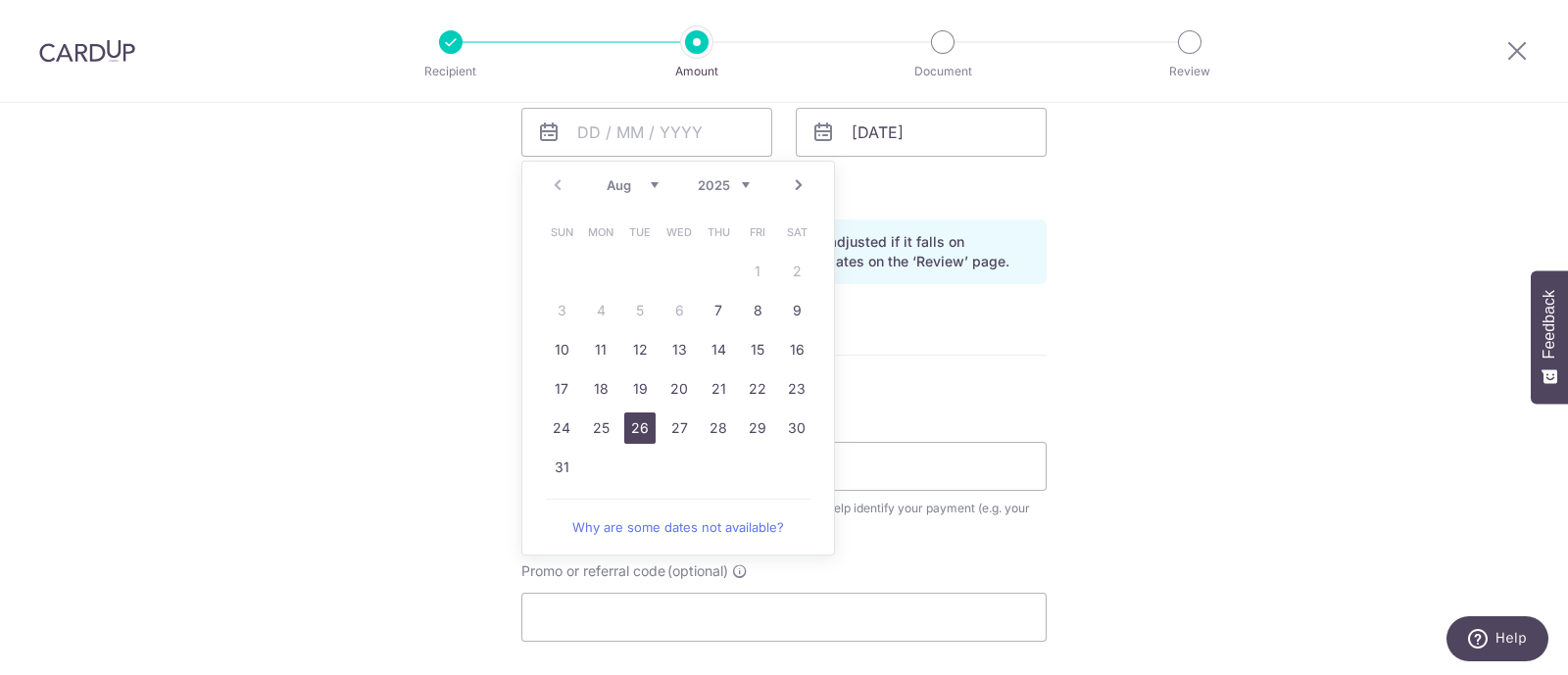 click on "26" at bounding box center (640, 428) 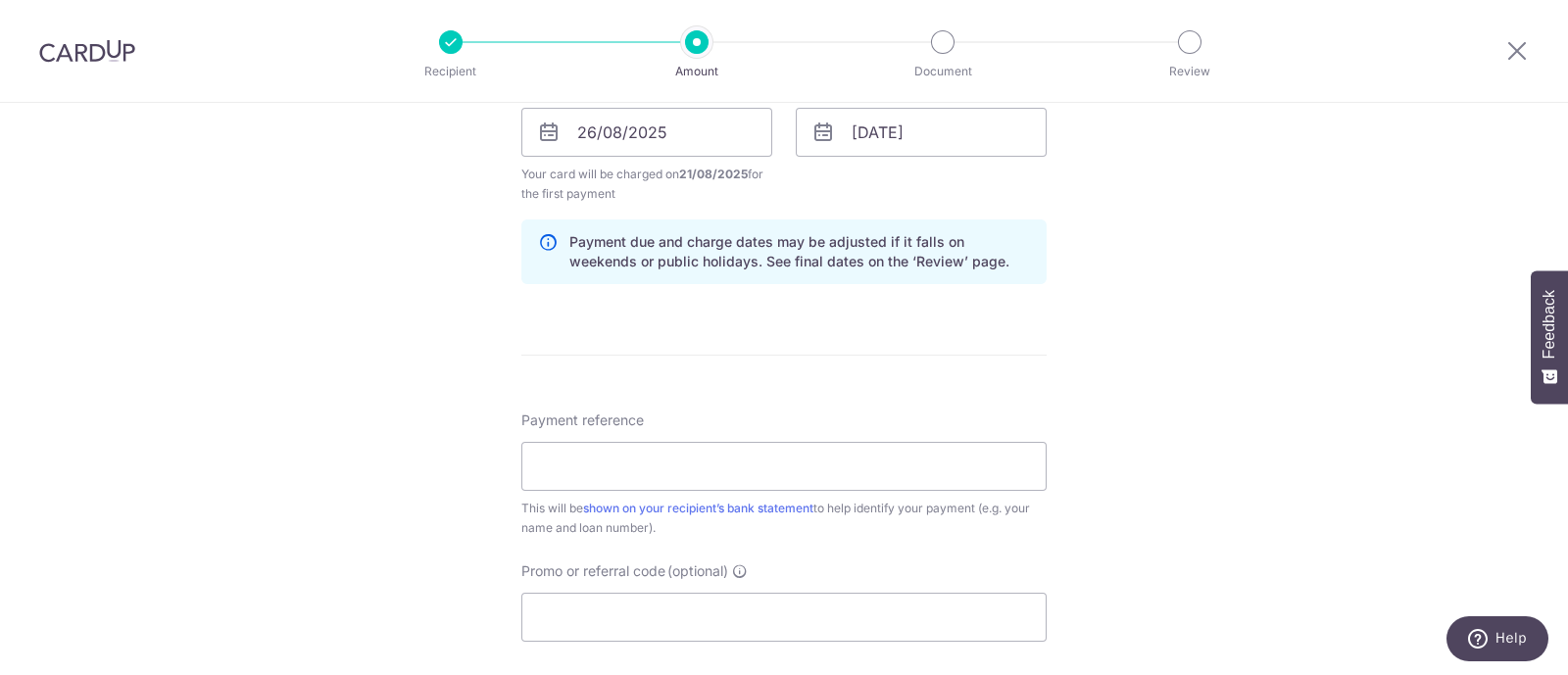 click on "Enter payment amount
SGD
922.98
922.98
Select Card
**** 2951
Add credit card
Your Cards
**** 2951
Secure 256-bit SSL
Text
New card details
Card
Secure 256-bit SSL" at bounding box center [784, 129] 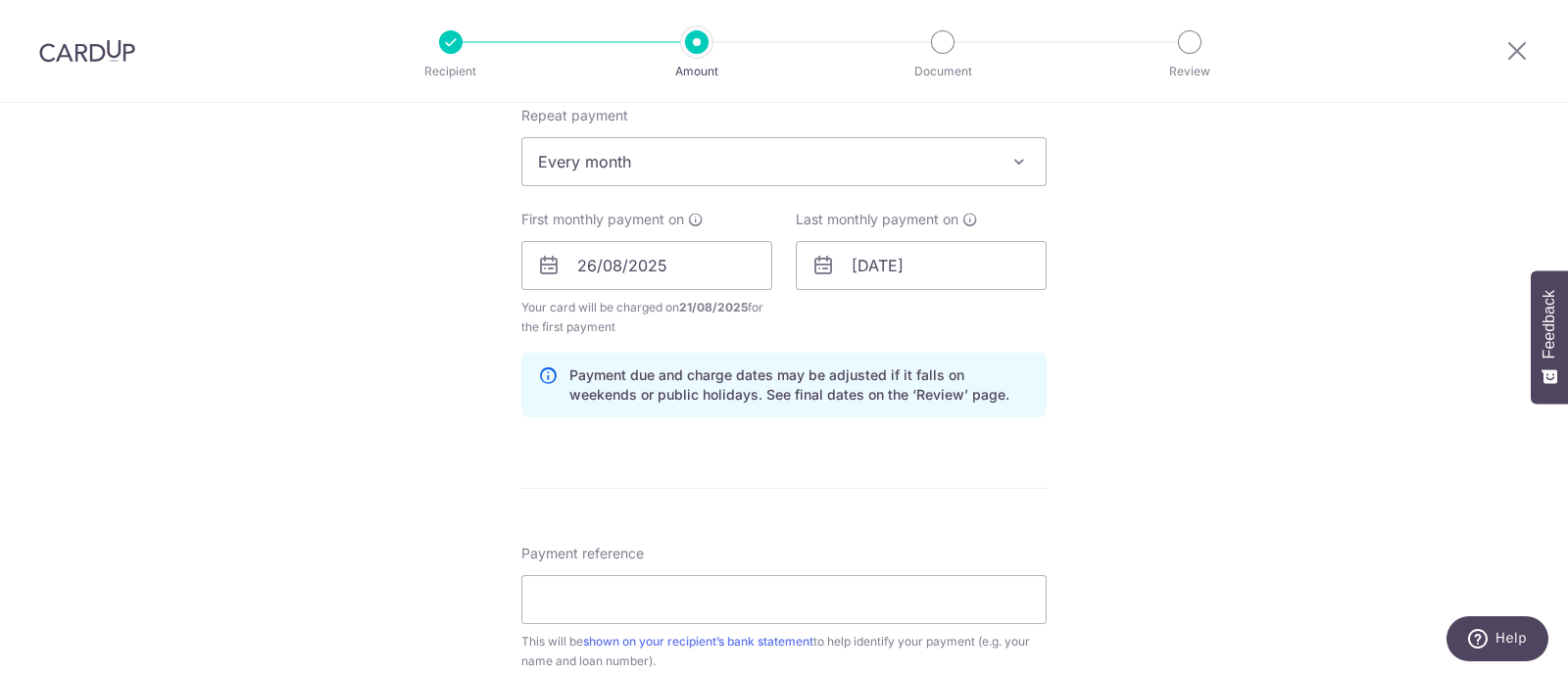 scroll, scrollTop: 797, scrollLeft: 0, axis: vertical 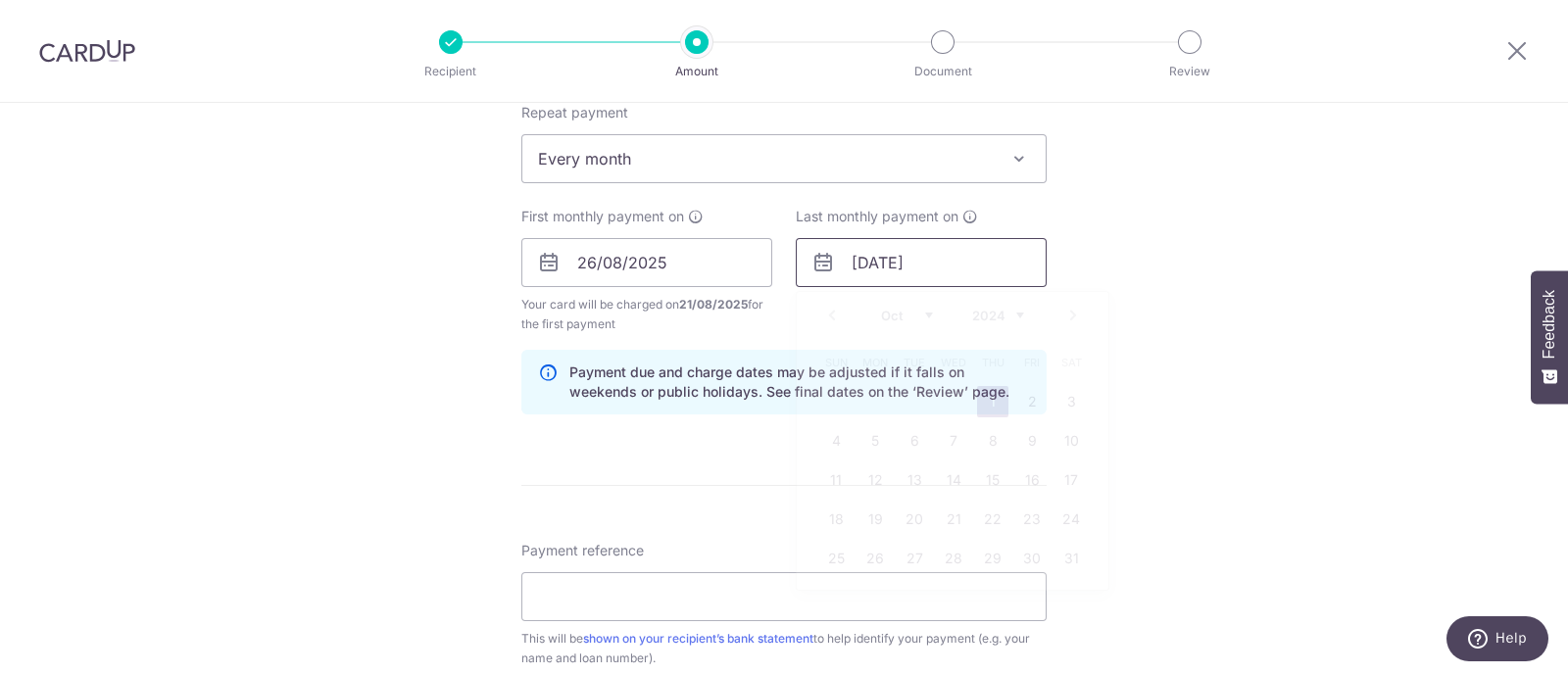 click on "01/10/2054" at bounding box center [921, 263] 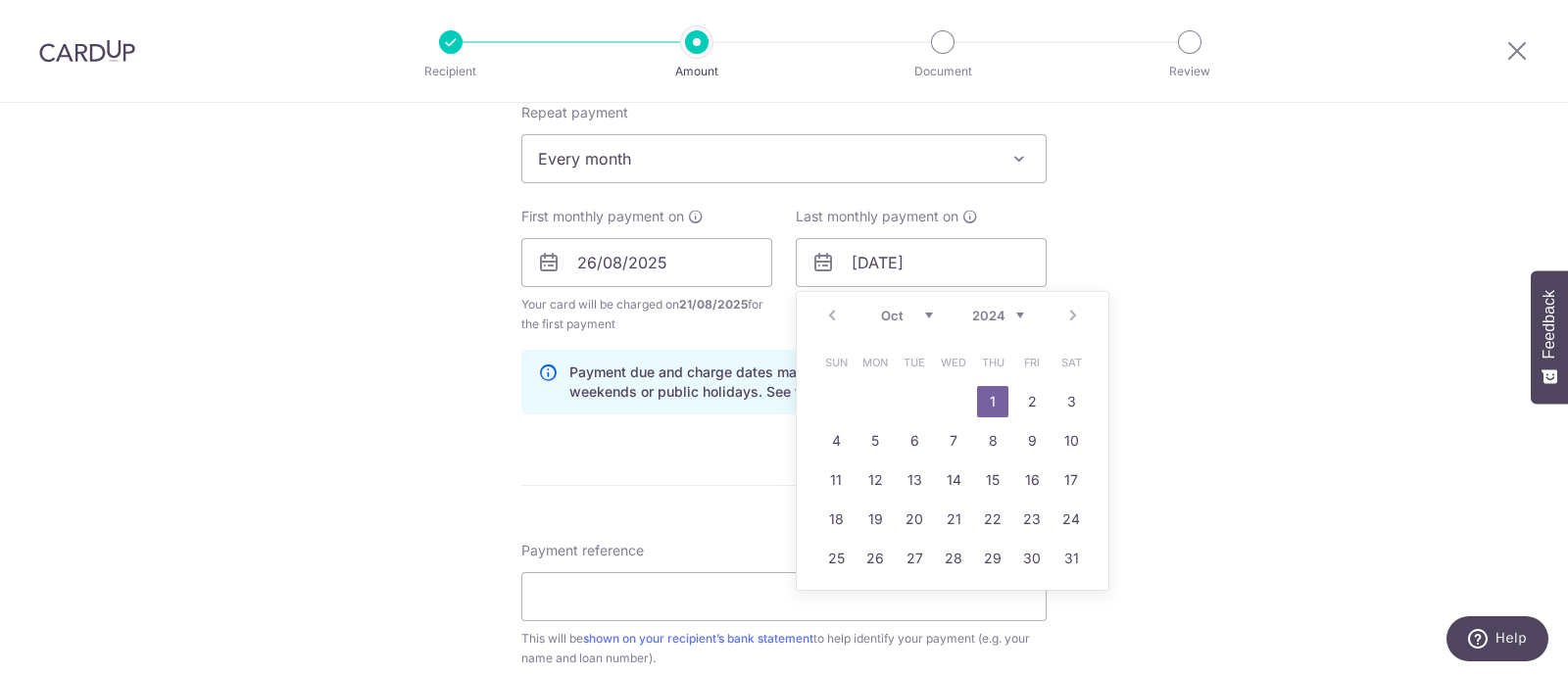 click on "2024 2025 2026 2027 2028 2029 2030 2031 2032 2033 2034 2035" at bounding box center (998, 315) 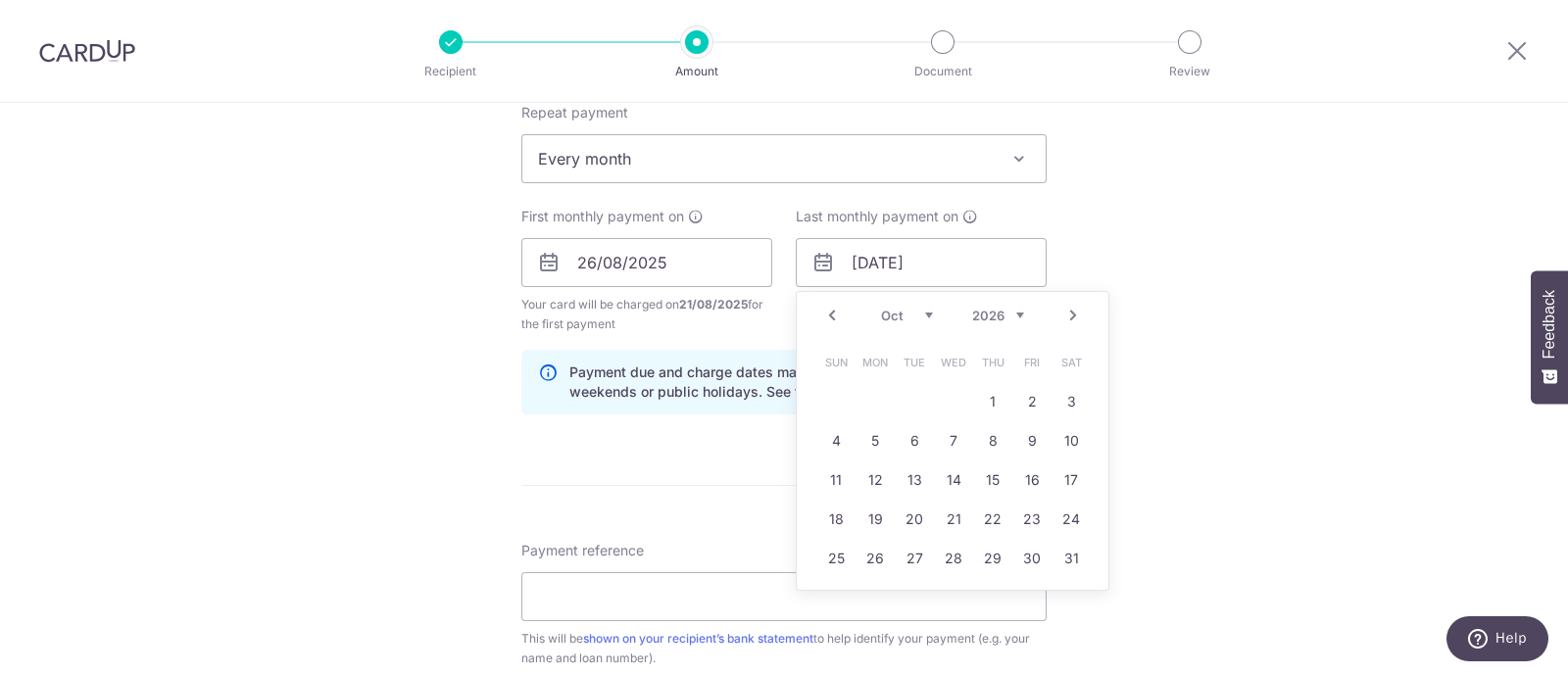 click on "Prev" at bounding box center (832, 315) 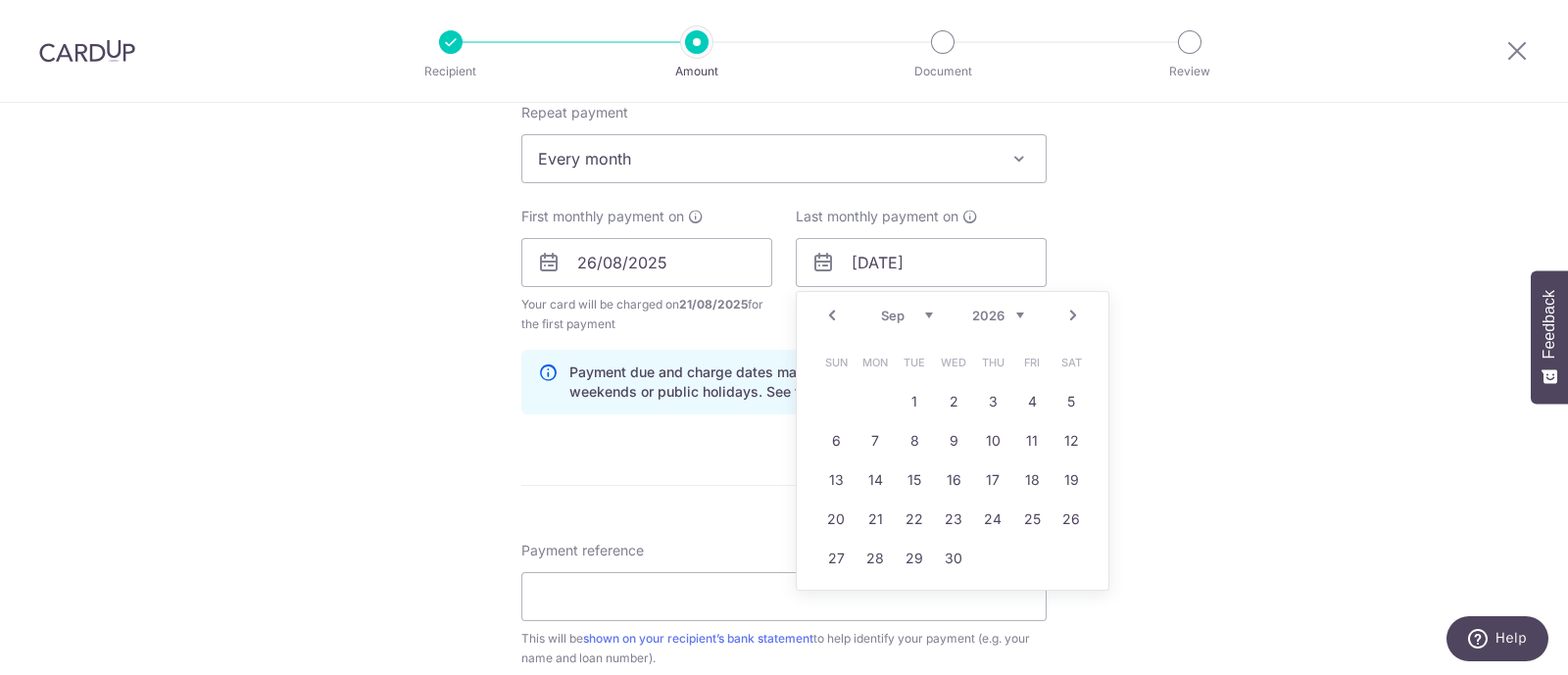 click on "Prev" at bounding box center (832, 315) 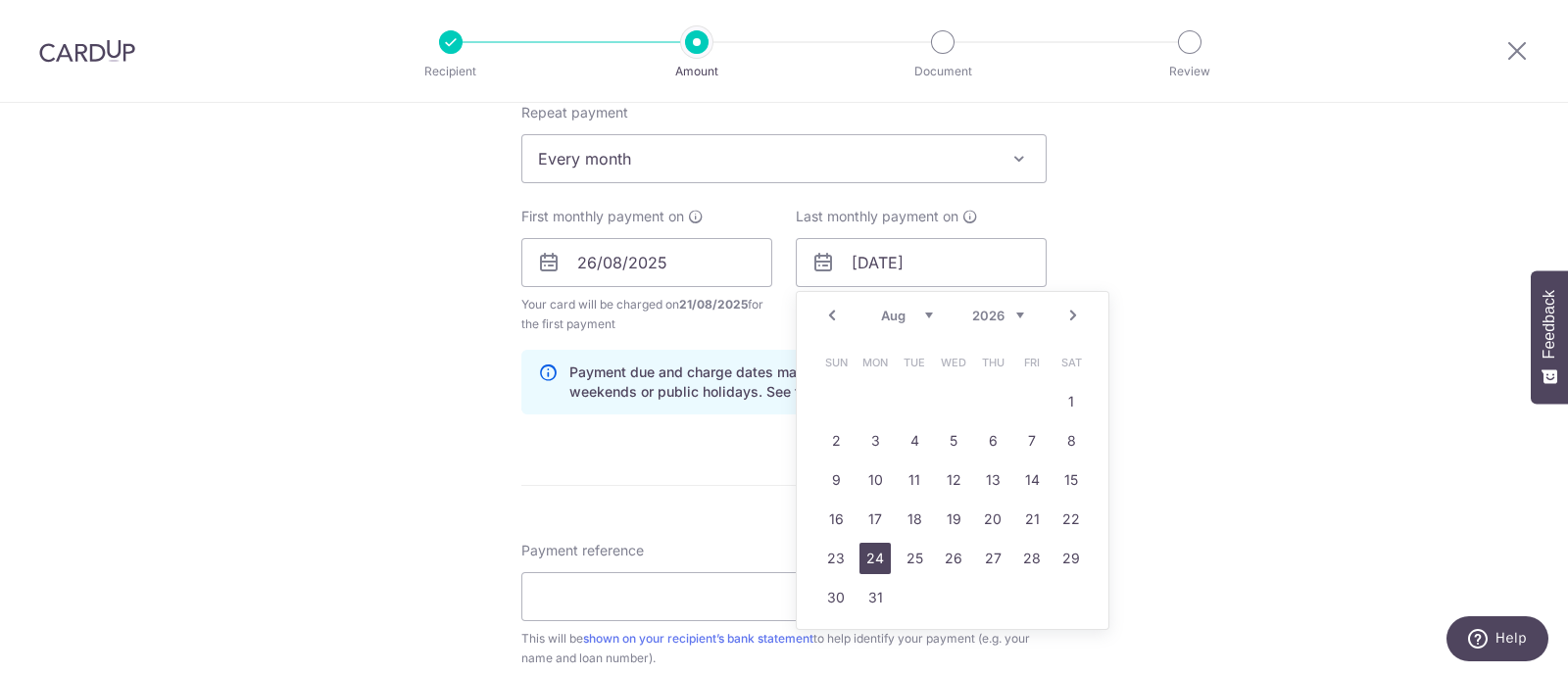 click on "24" at bounding box center (875, 558) 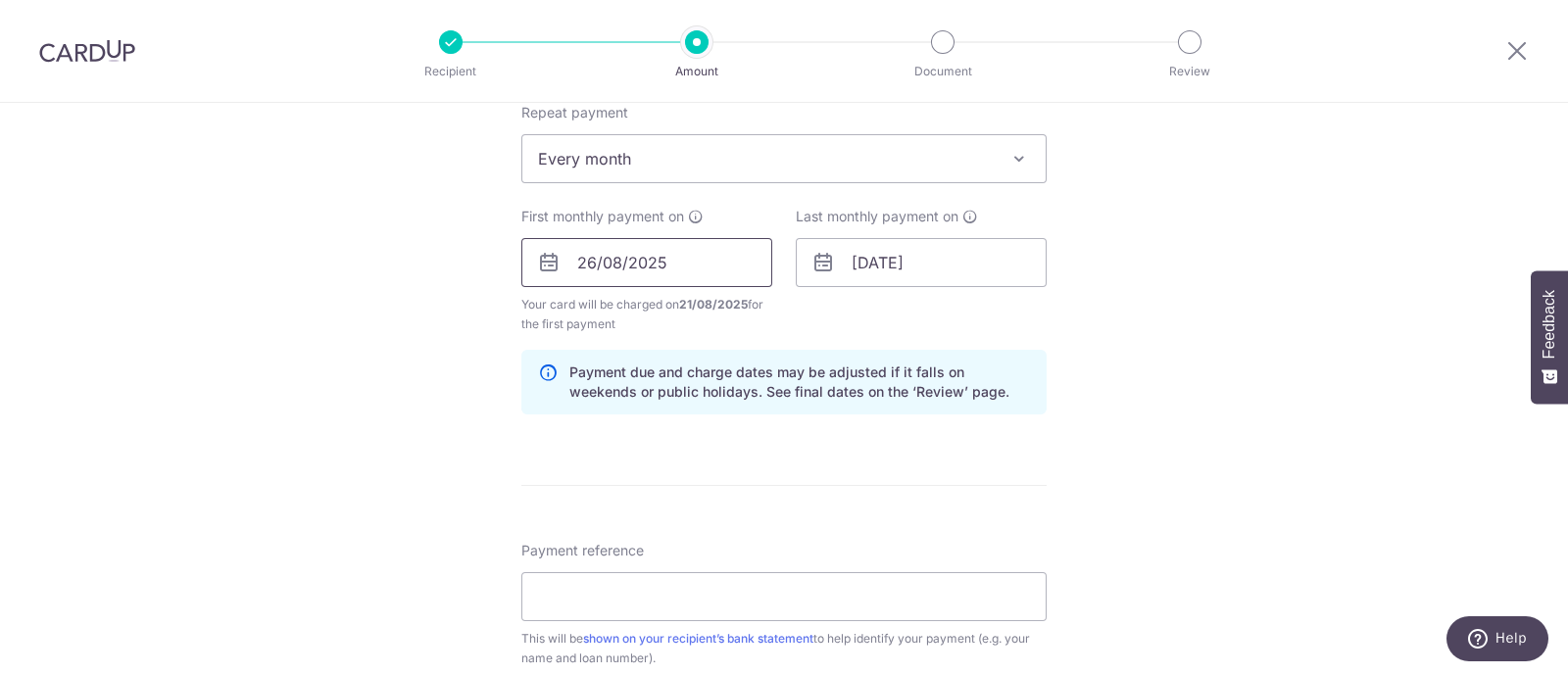click on "26/08/2025" at bounding box center (647, 263) 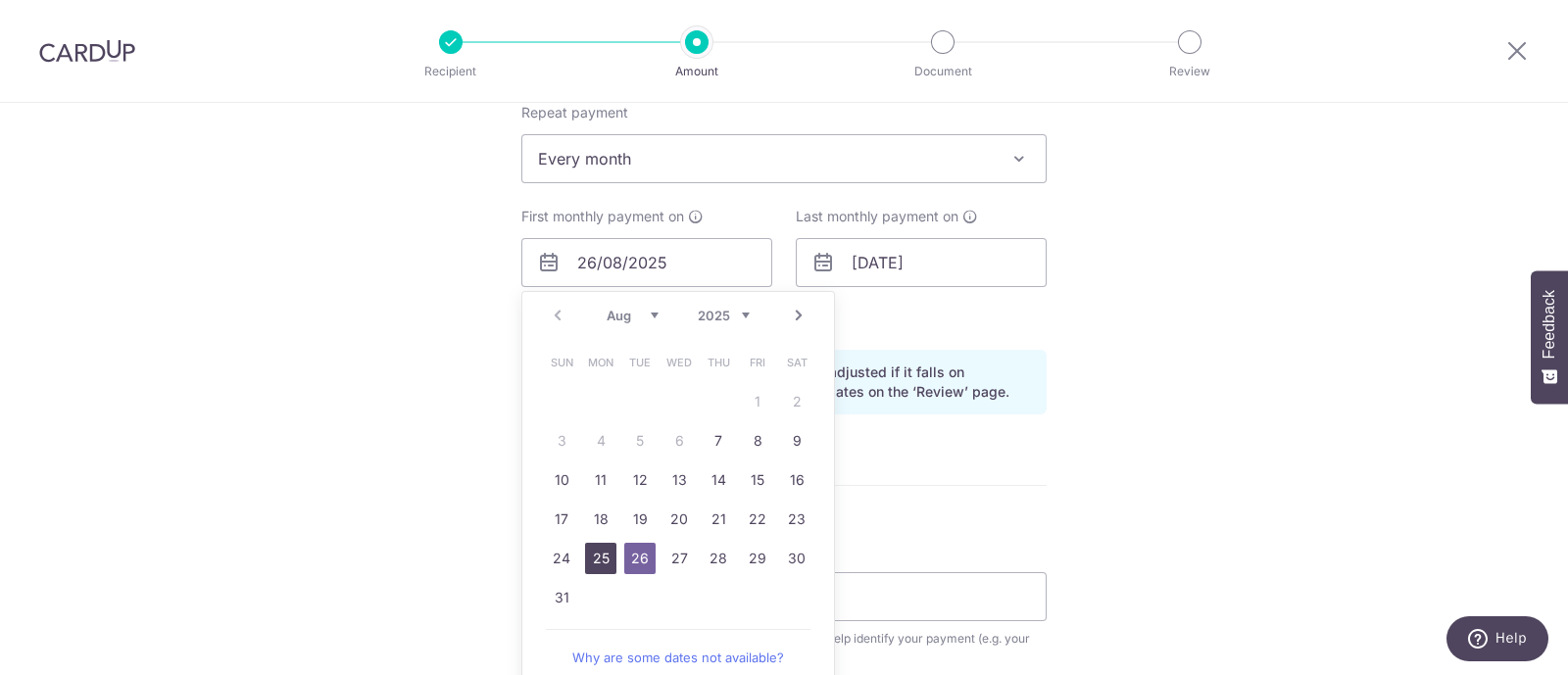 click on "25" at bounding box center (601, 558) 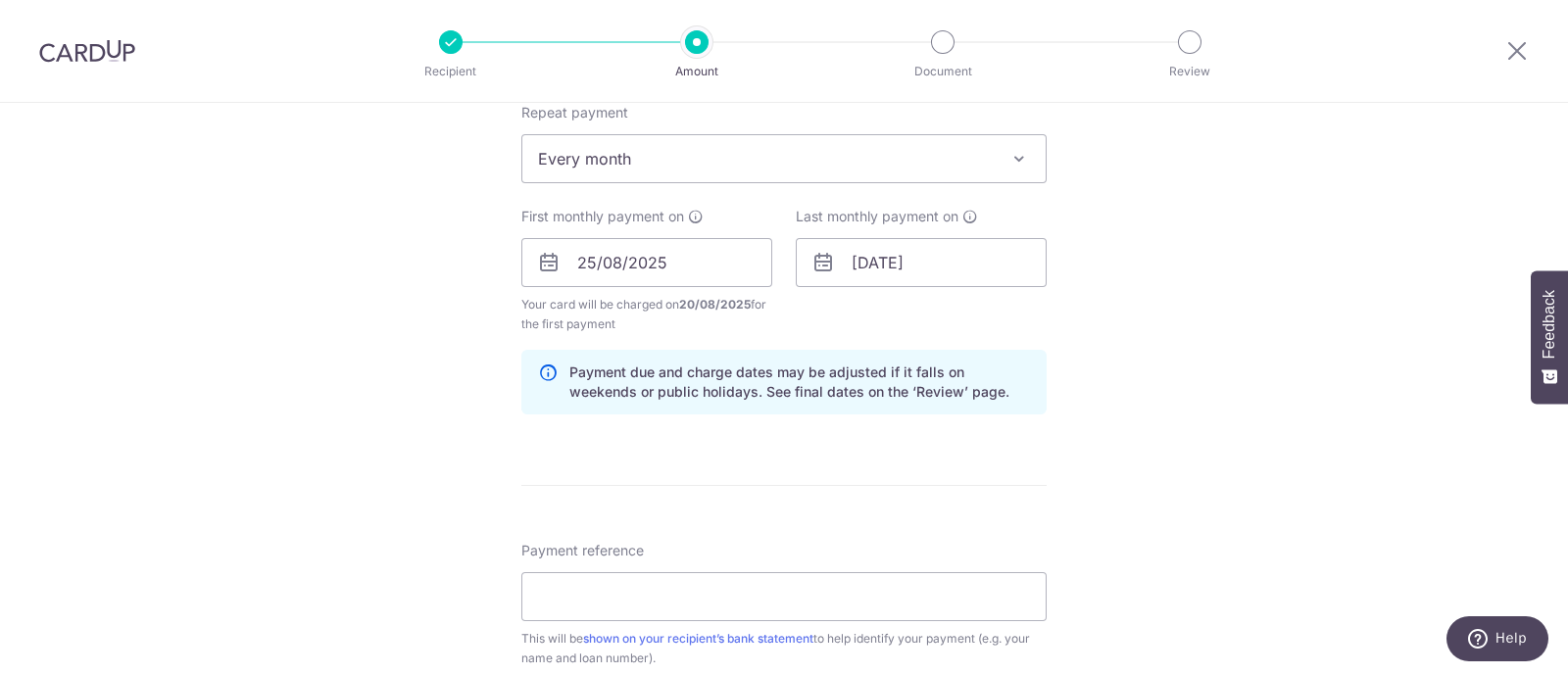click on "Tell us more about your payment
Enter payment amount
SGD
922.98
922.98
Select Card
**** 2951
Add credit card
Your Cards
**** 2951
Secure 256-bit SSL
Text
New card details
Card
Secure 256-bit SSL" at bounding box center [784, 241] 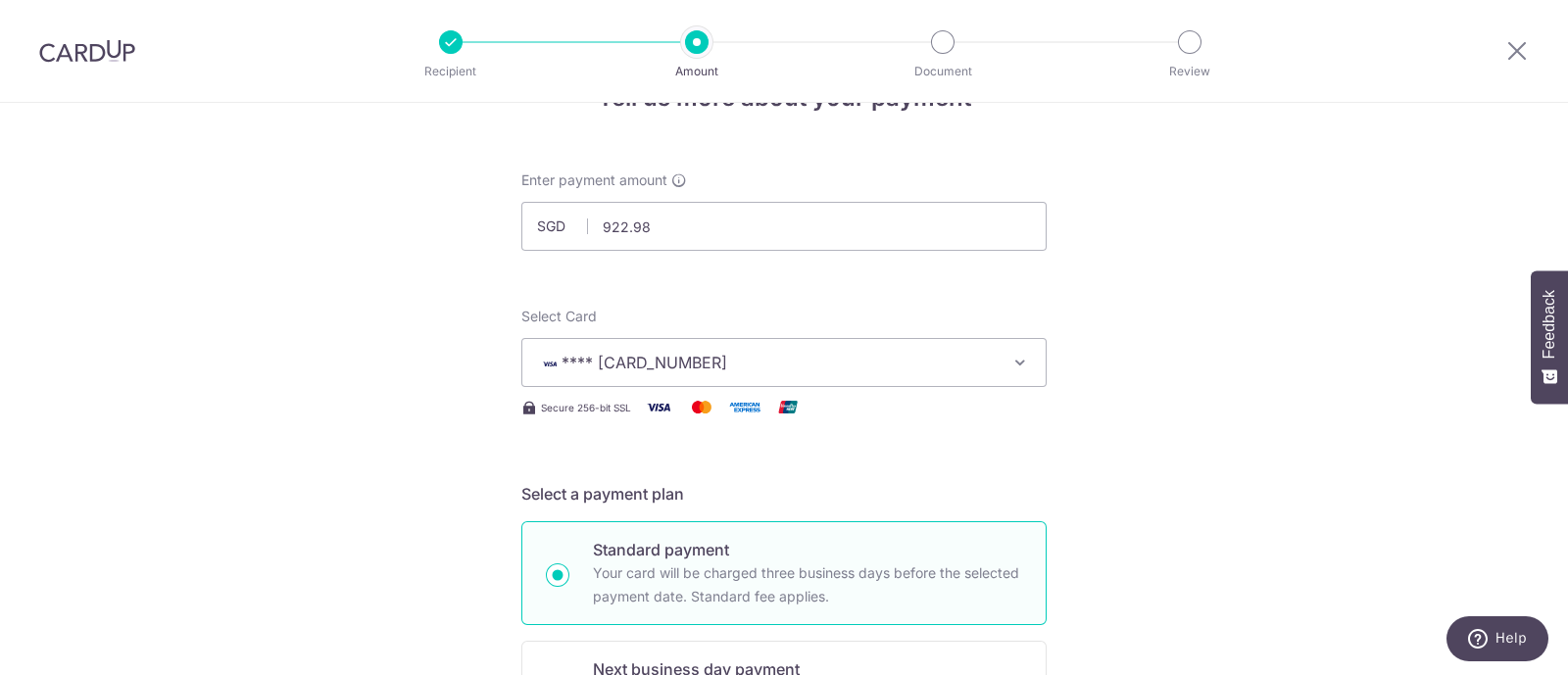 scroll, scrollTop: 0, scrollLeft: 0, axis: both 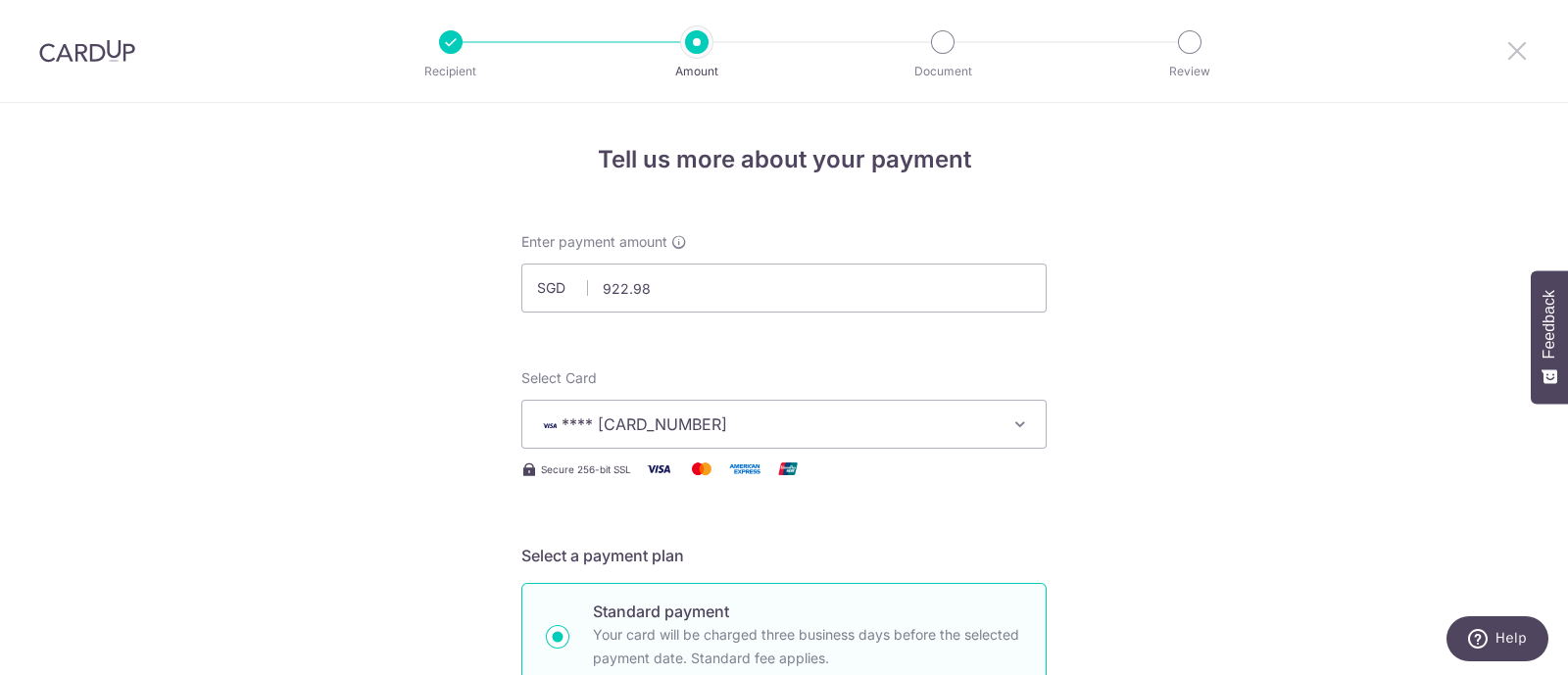 click at bounding box center (1517, 50) 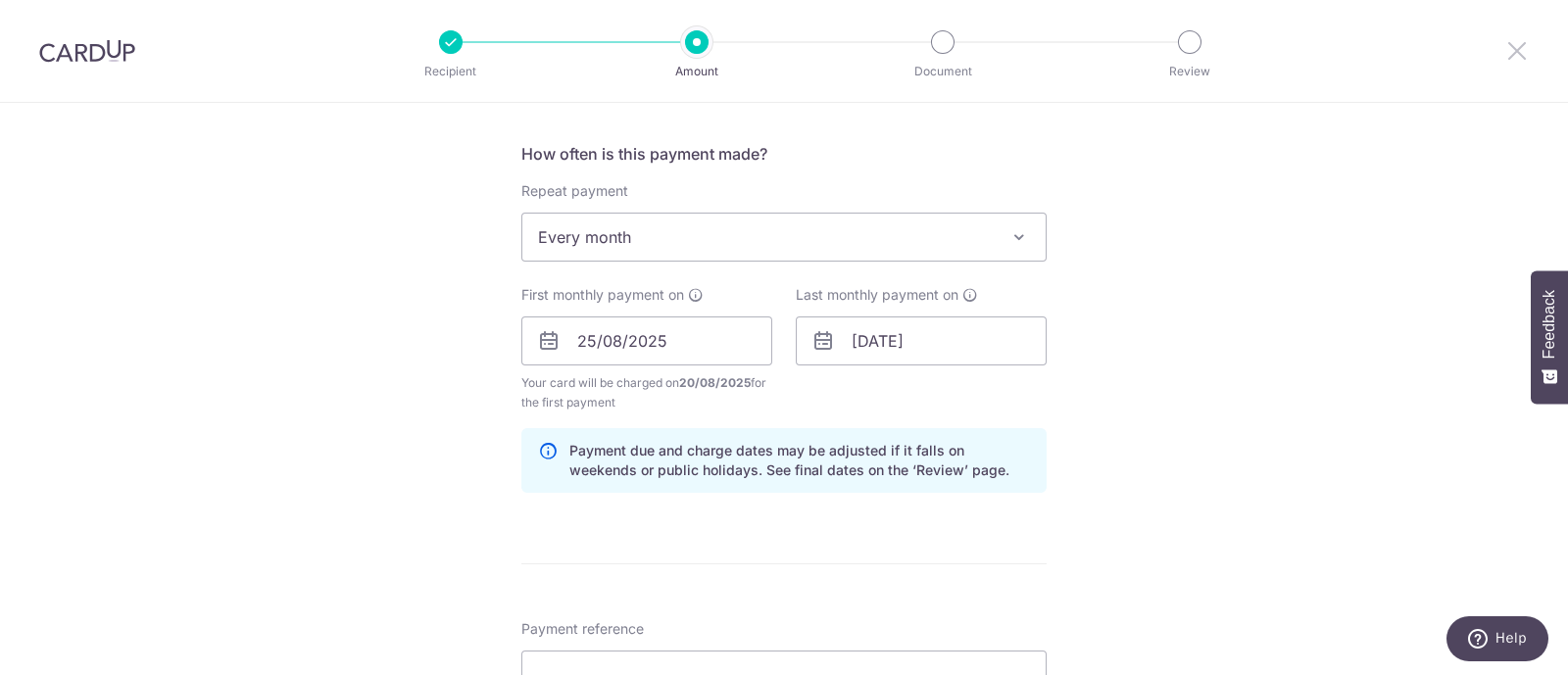 scroll, scrollTop: 769, scrollLeft: 0, axis: vertical 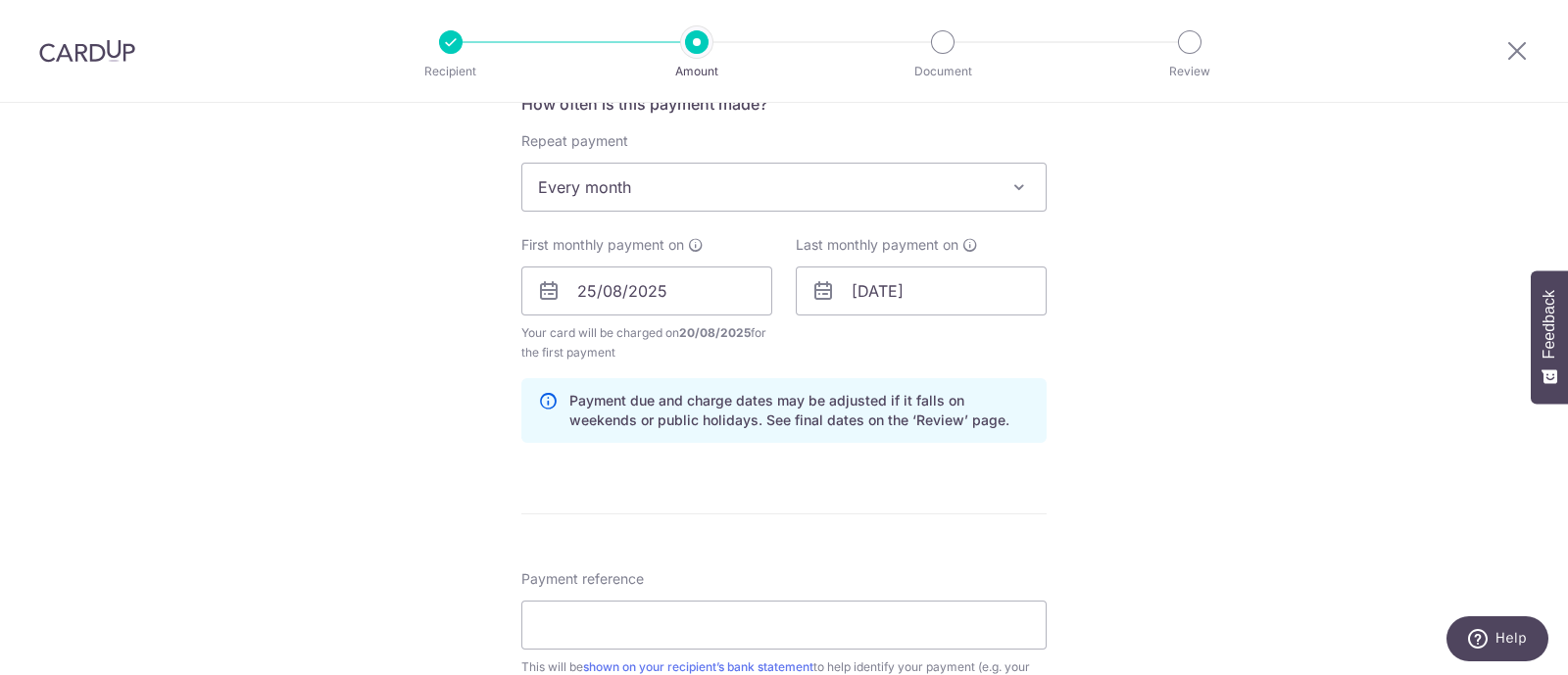 click on "Payment reference
This will be  shown on your recipient’s bank statement  to help identify your payment (e.g. your name and loan number)." at bounding box center (784, 633) 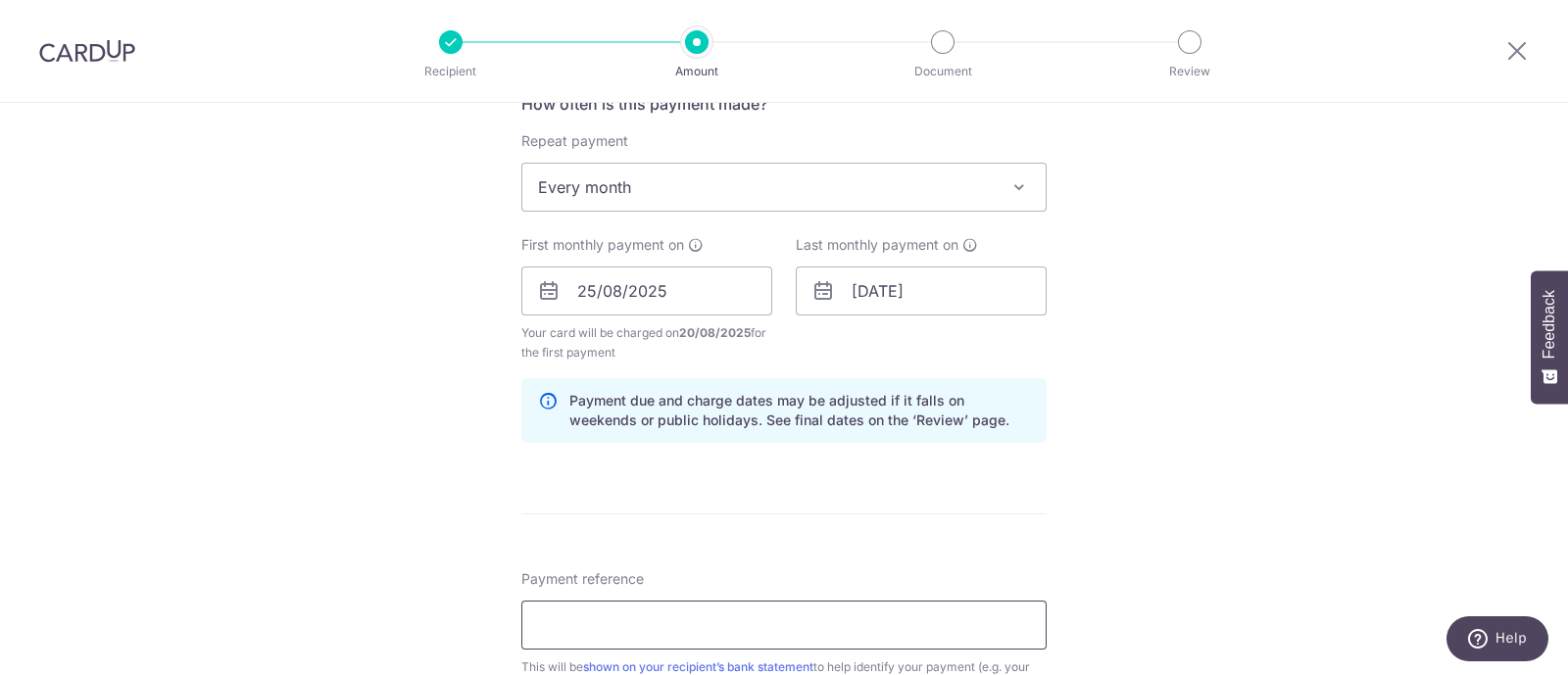 click on "Payment reference" at bounding box center [784, 625] 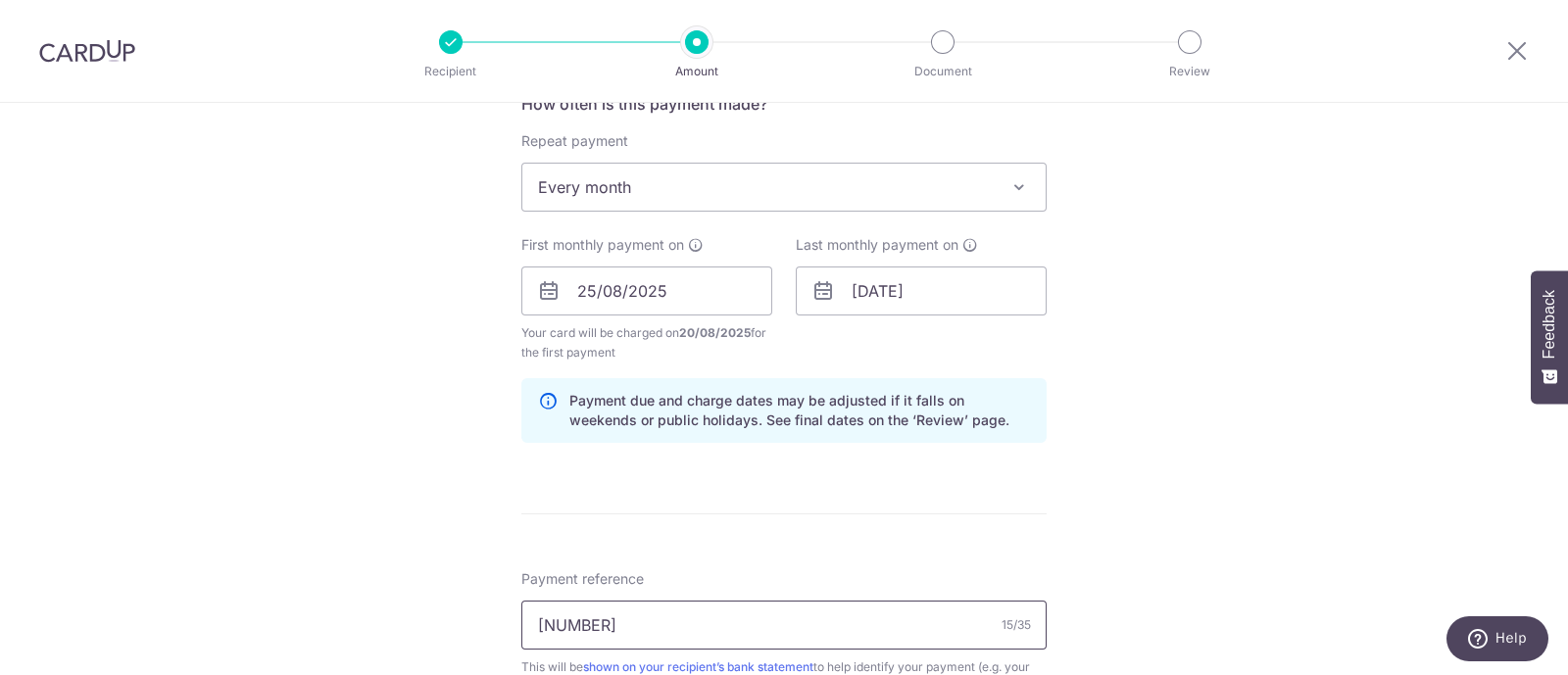 type on "[PHONE]" 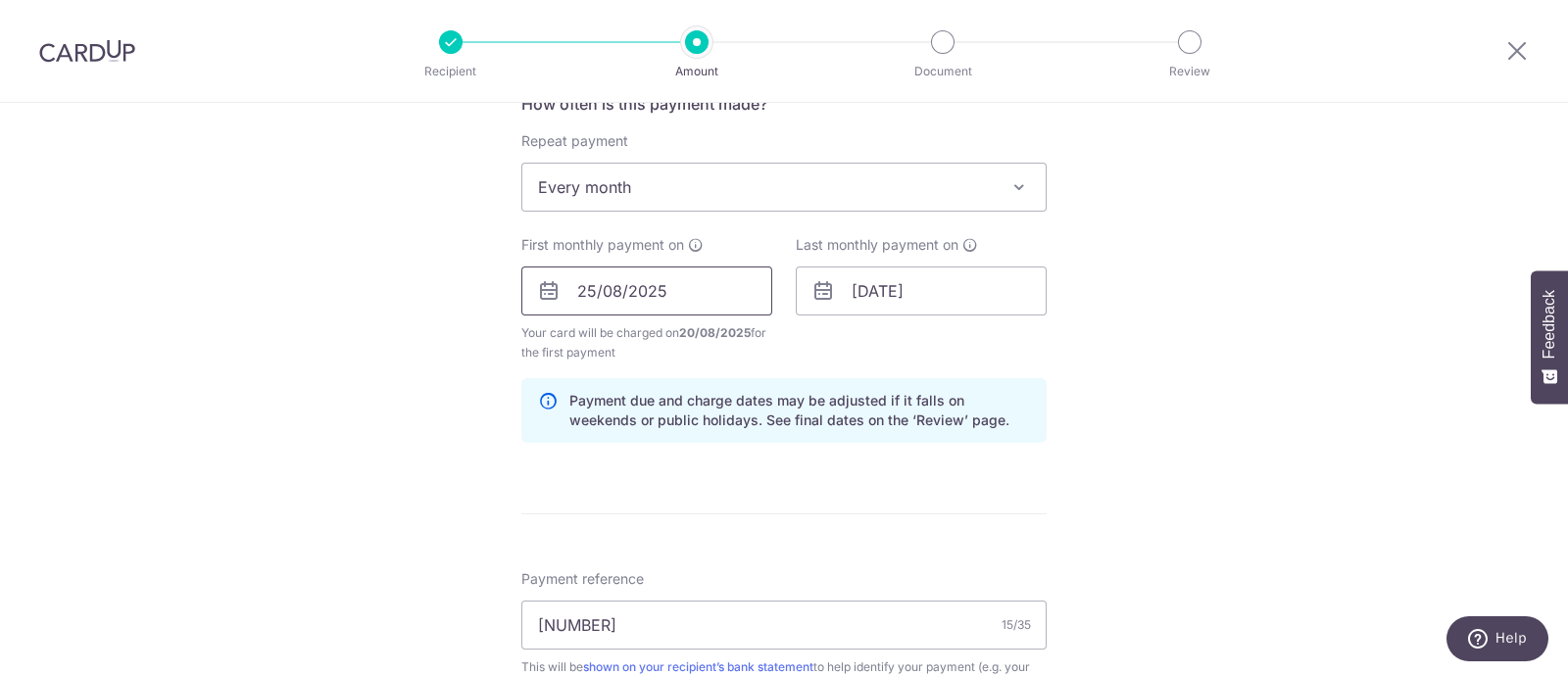 click on "25/08/2025" at bounding box center (647, 291) 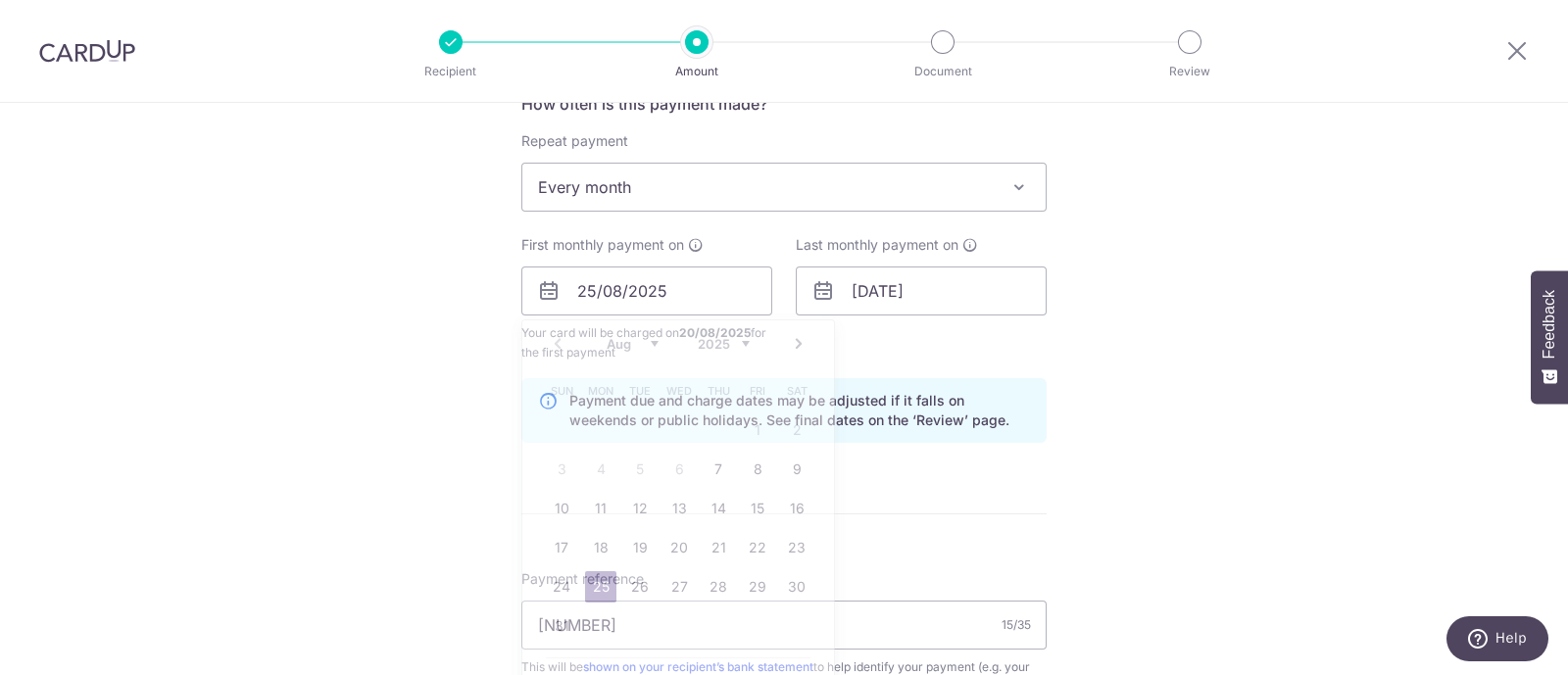 click on "Tell us more about your payment
Enter payment amount
SGD
922.98
922.98
Select Card
**** 2951
Add credit card
Your Cards
**** 2951
Secure 256-bit SSL
Text
New card details
Card
Secure 256-bit SSL" at bounding box center [784, 269] 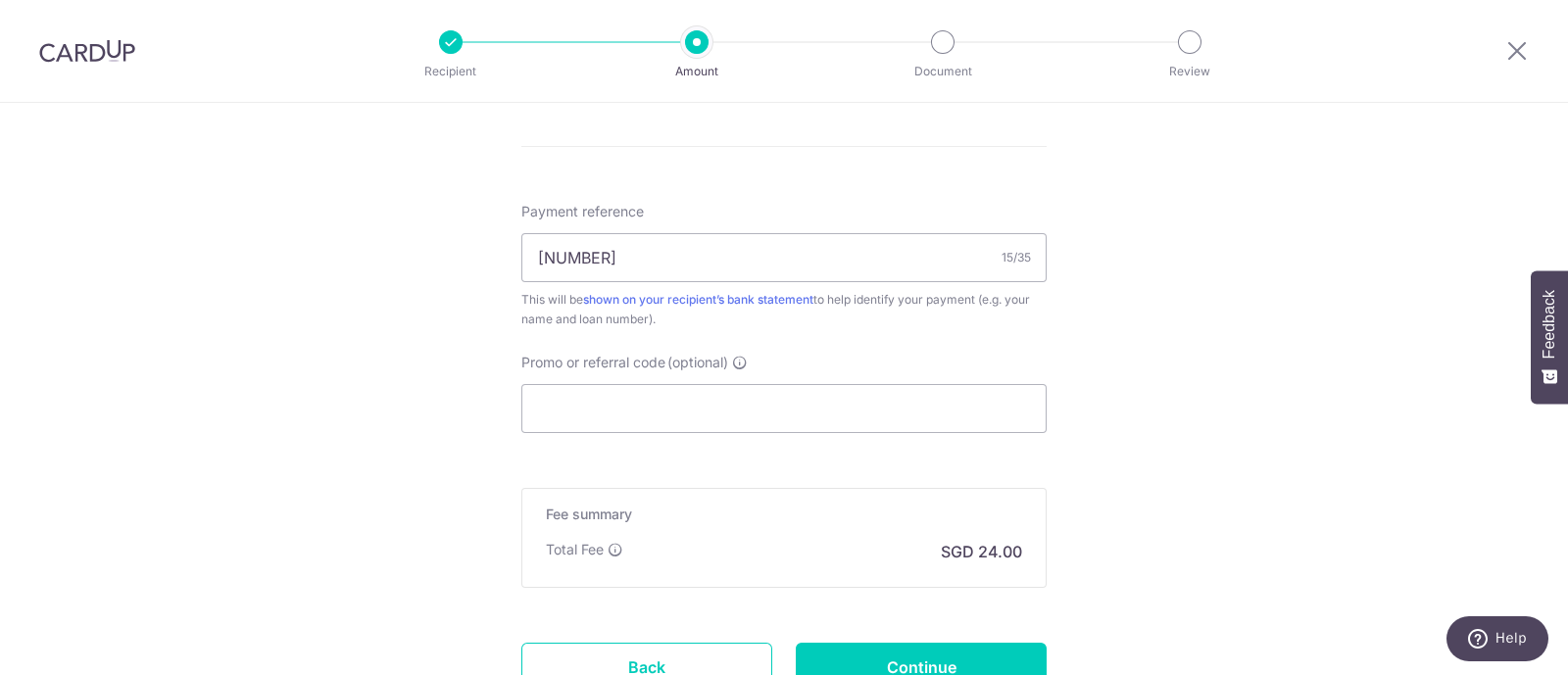 scroll, scrollTop: 1297, scrollLeft: 0, axis: vertical 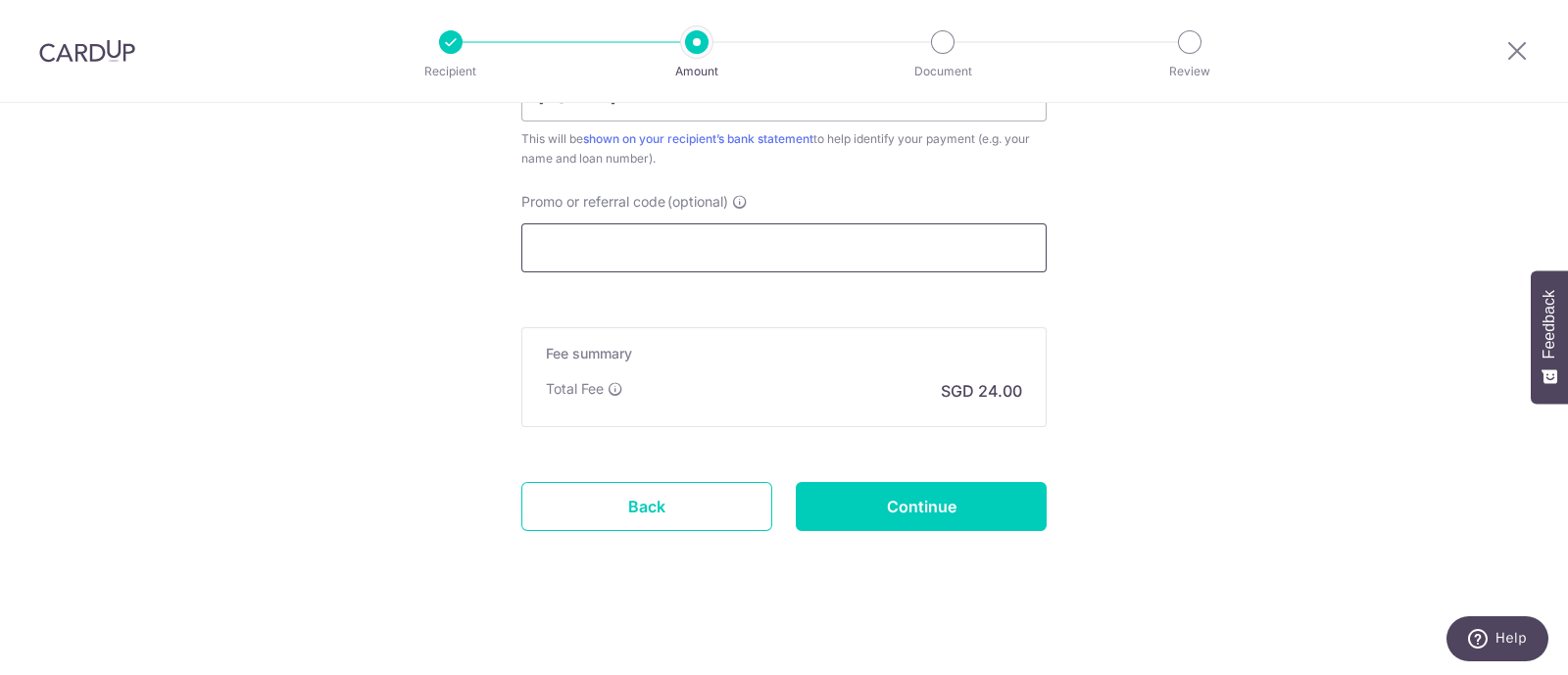 click on "Promo or referral code
(optional)" at bounding box center [784, 248] 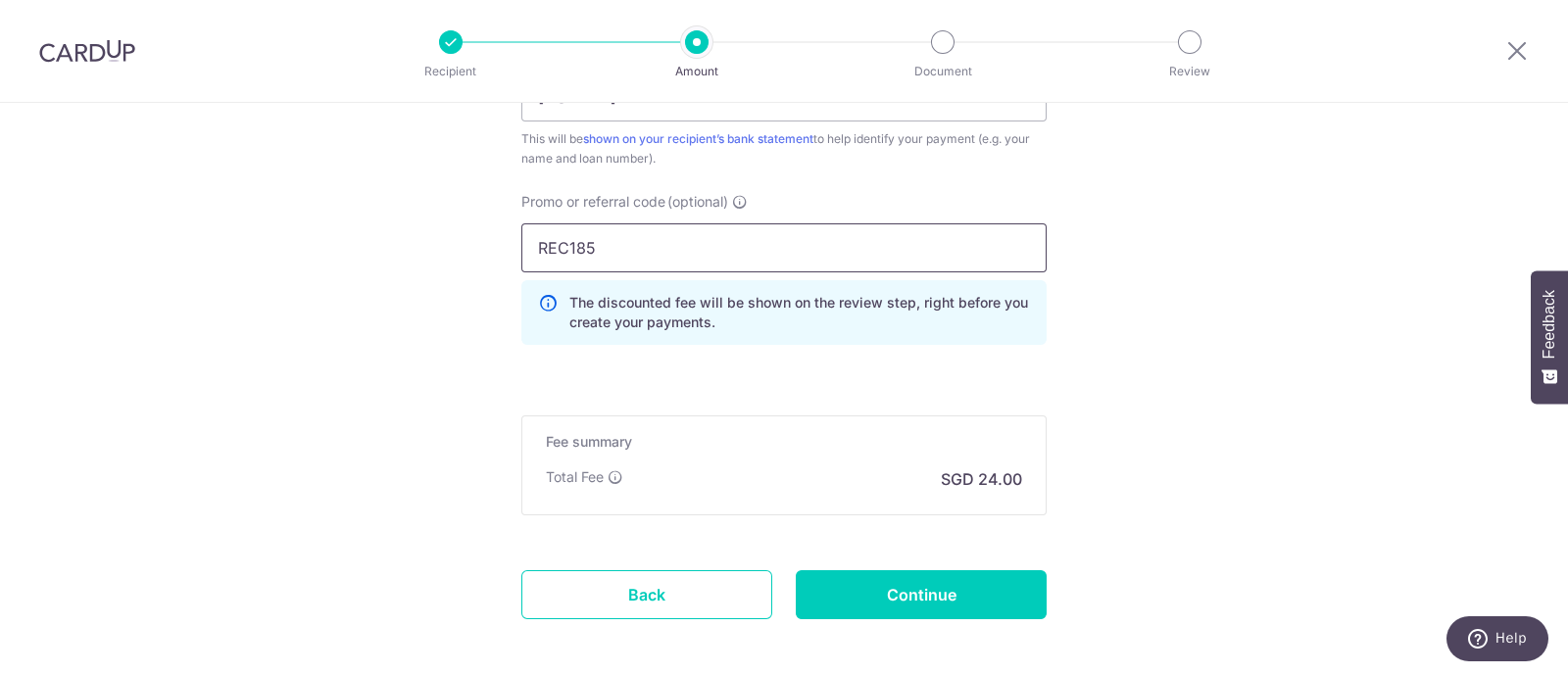 type on "REC185" 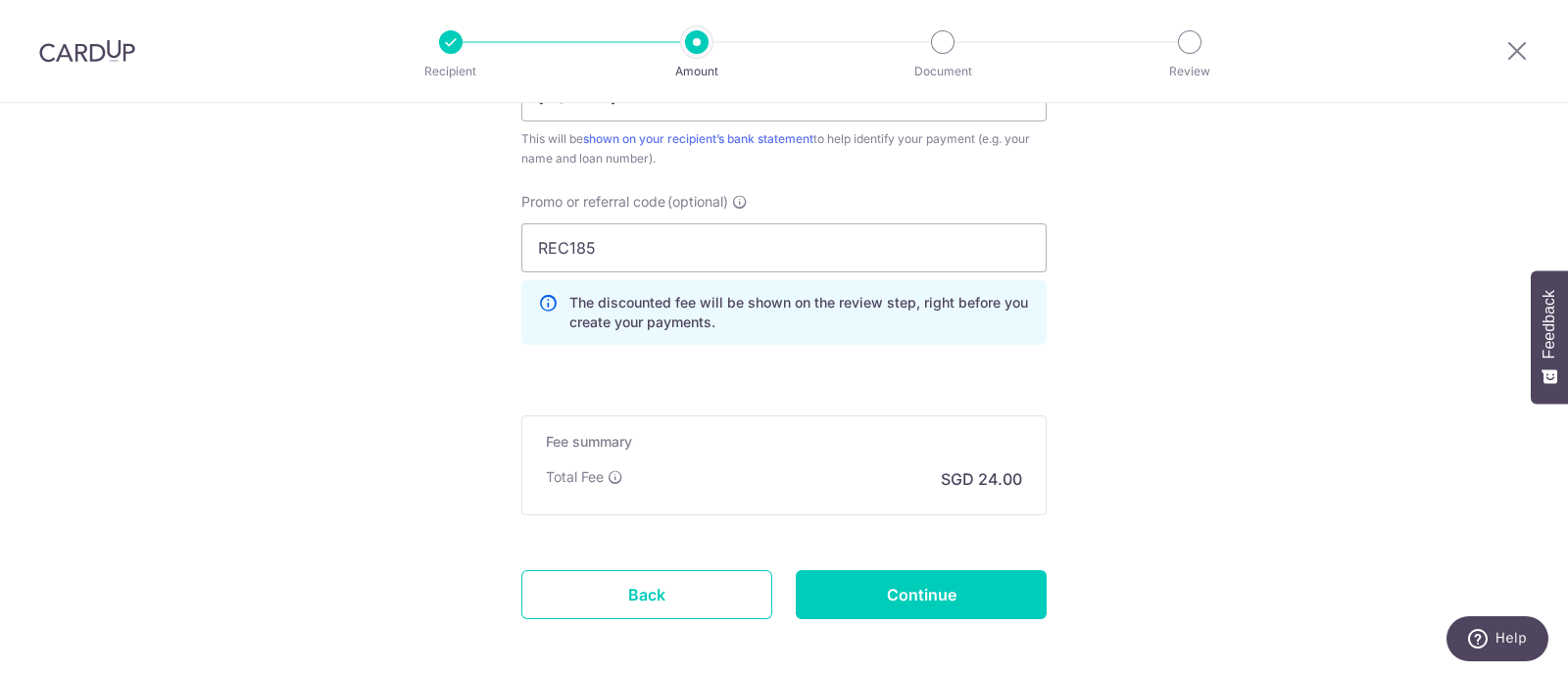 click on "Enter payment amount
SGD
922.98
922.98
Select Card
**** 2951
Add credit card
Your Cards
**** 2951
Secure 256-bit SSL
Text
New card details
Card
Secure 256-bit SSL" at bounding box center [784, -196] 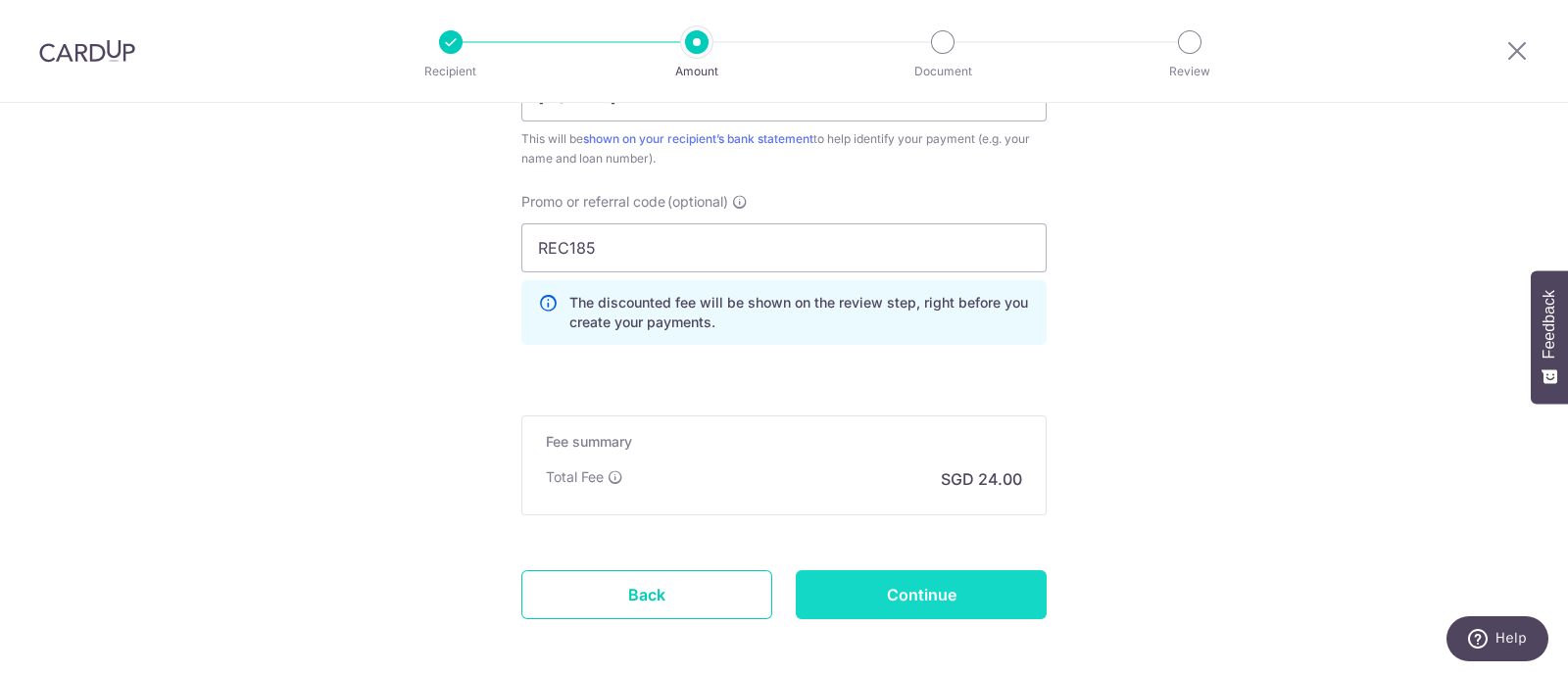 click on "Continue" at bounding box center [921, 595] 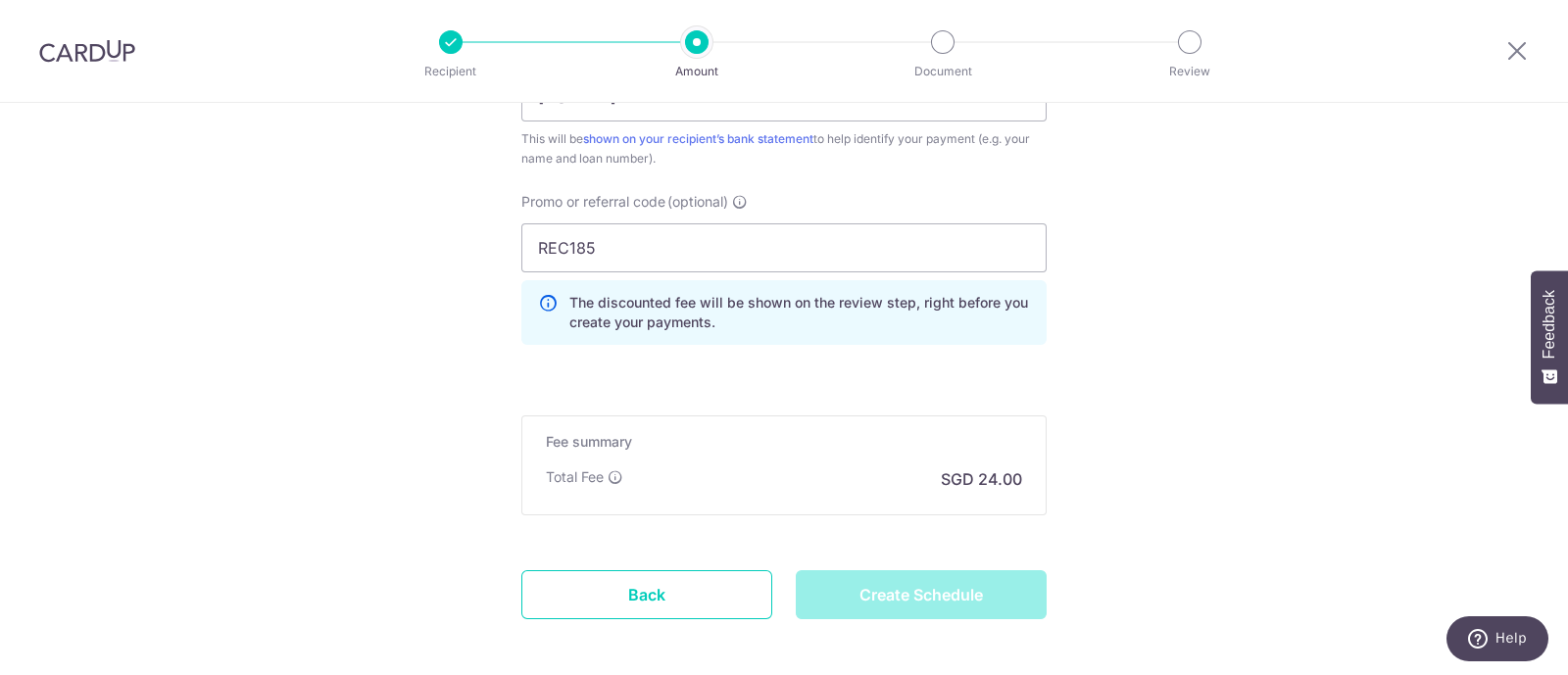type on "Create Schedule" 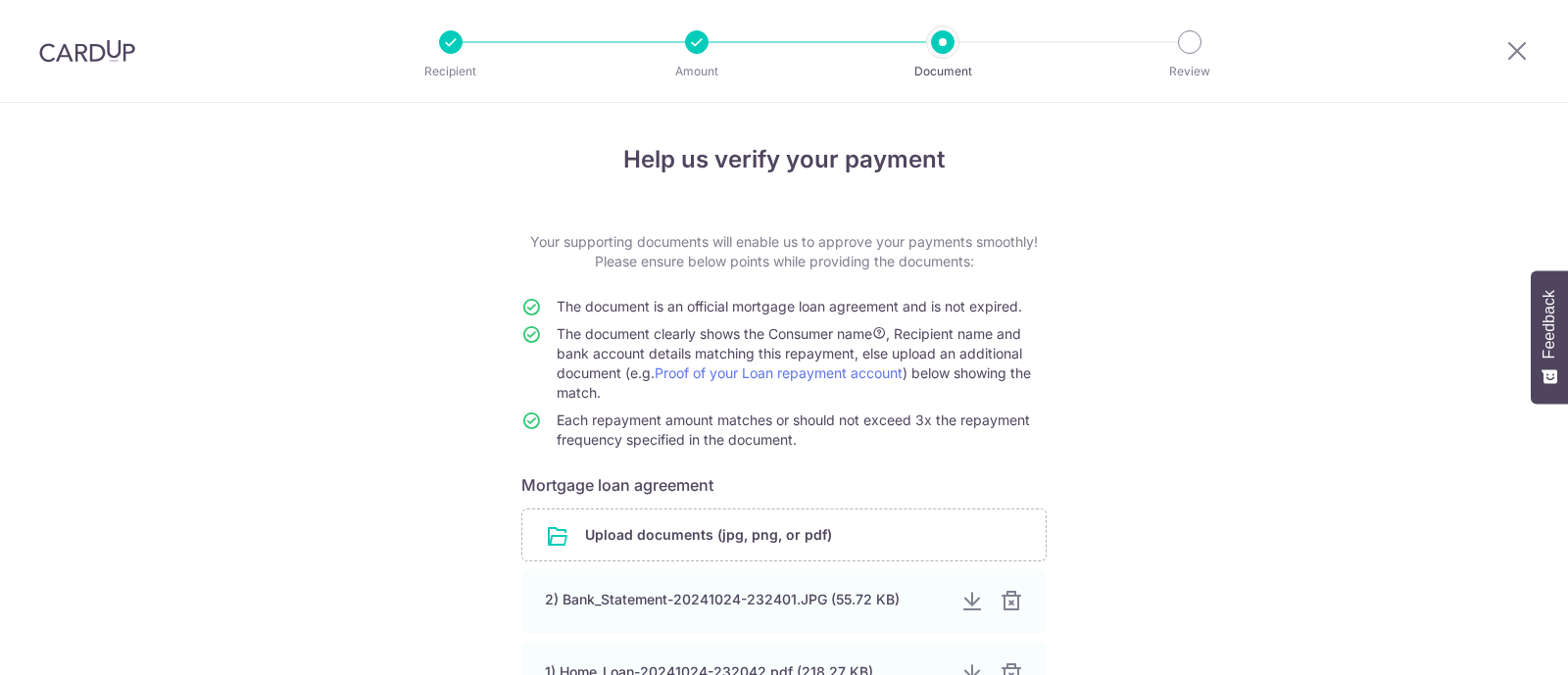 scroll, scrollTop: 0, scrollLeft: 0, axis: both 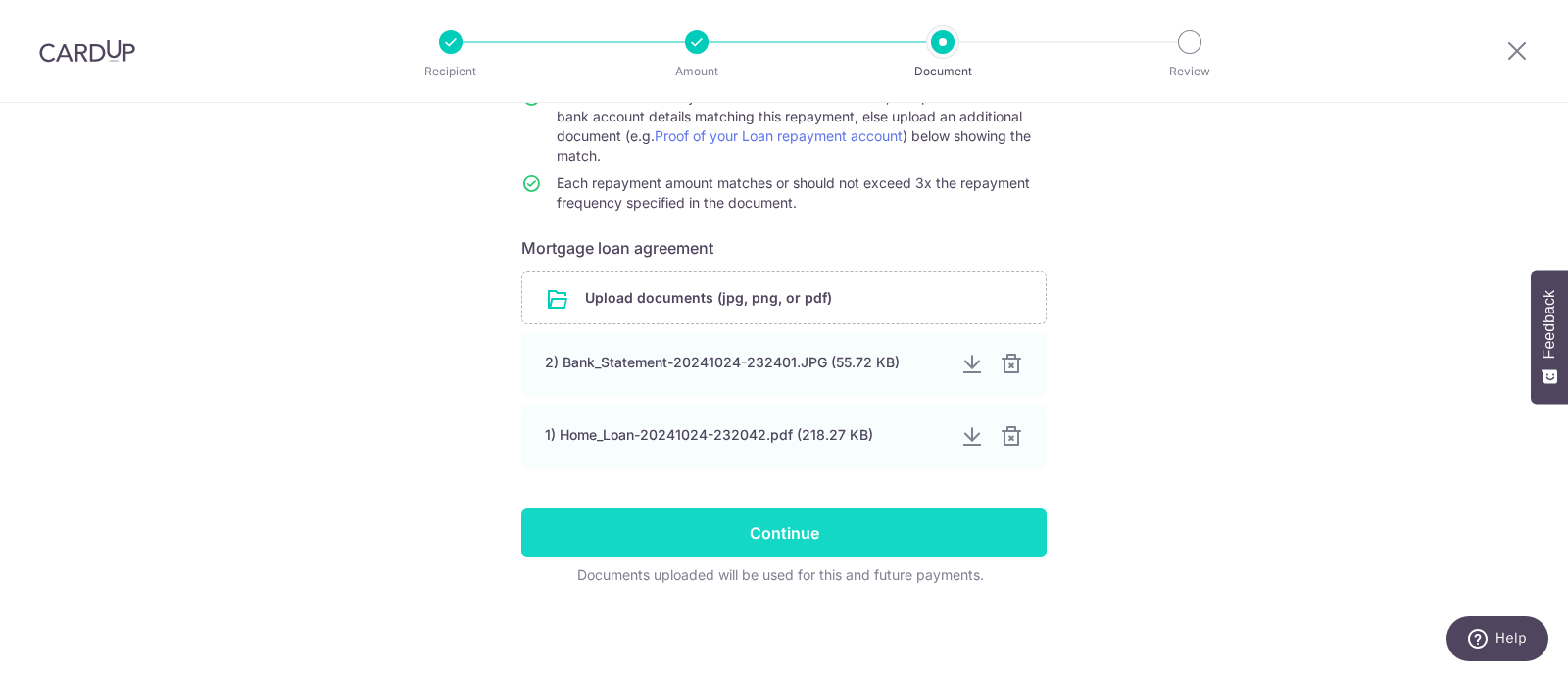 click on "Continue" at bounding box center (784, 533) 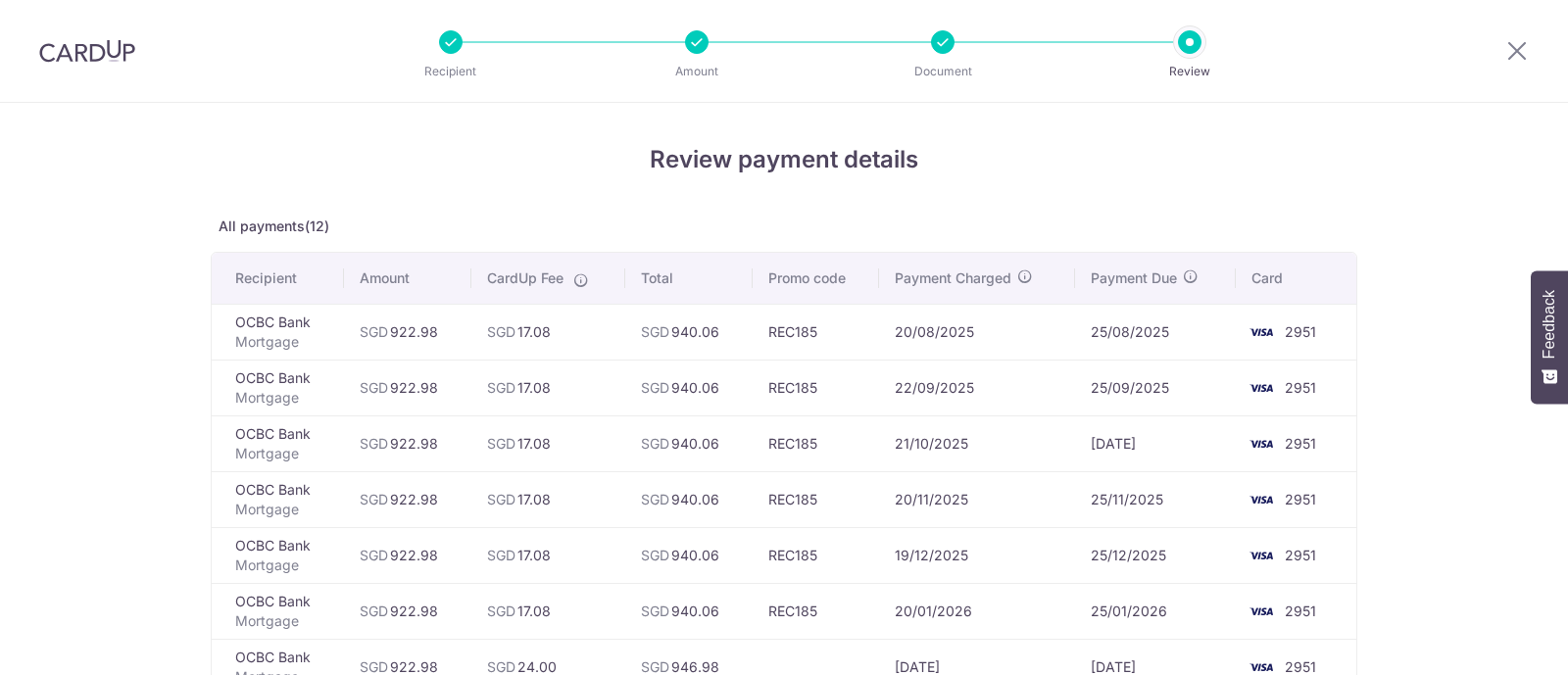 scroll, scrollTop: 0, scrollLeft: 0, axis: both 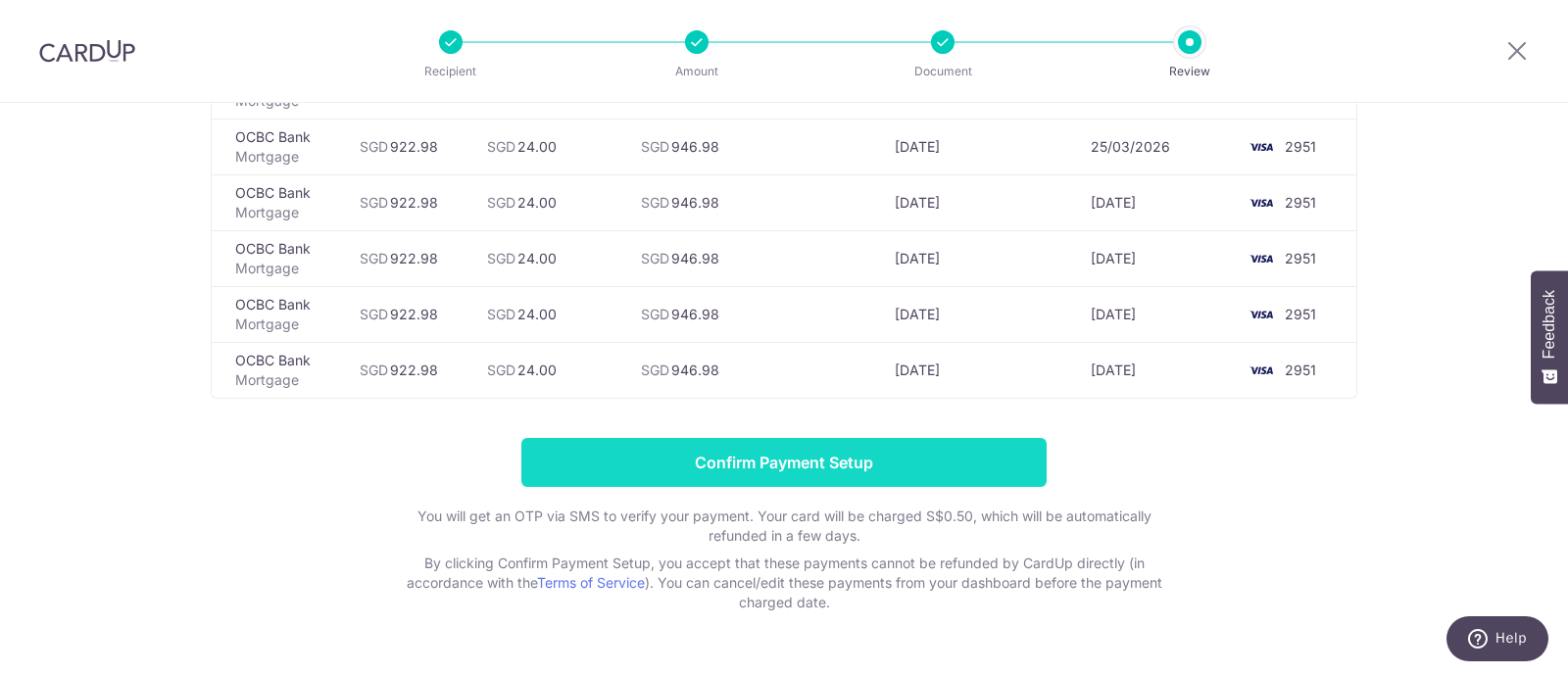click on "Confirm Payment Setup" at bounding box center (784, 462) 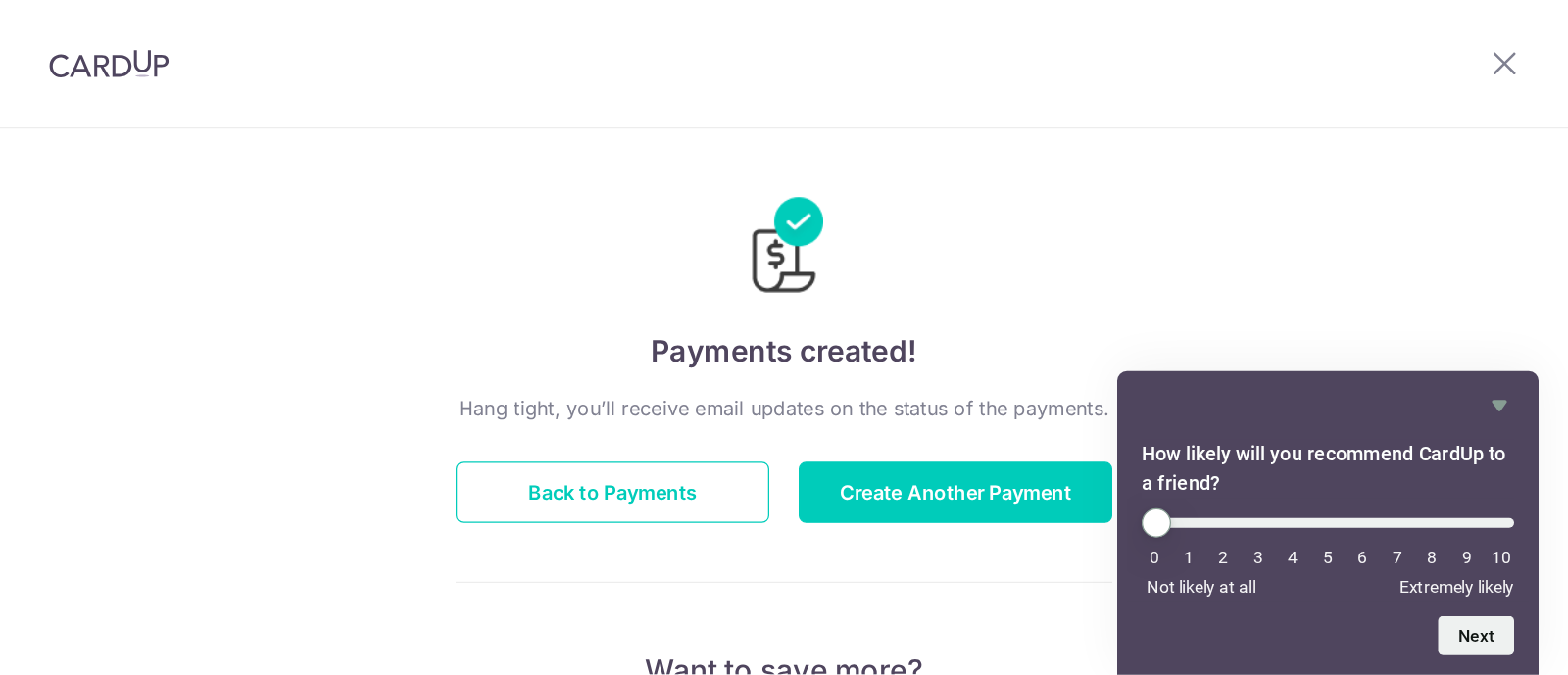 scroll, scrollTop: 0, scrollLeft: 0, axis: both 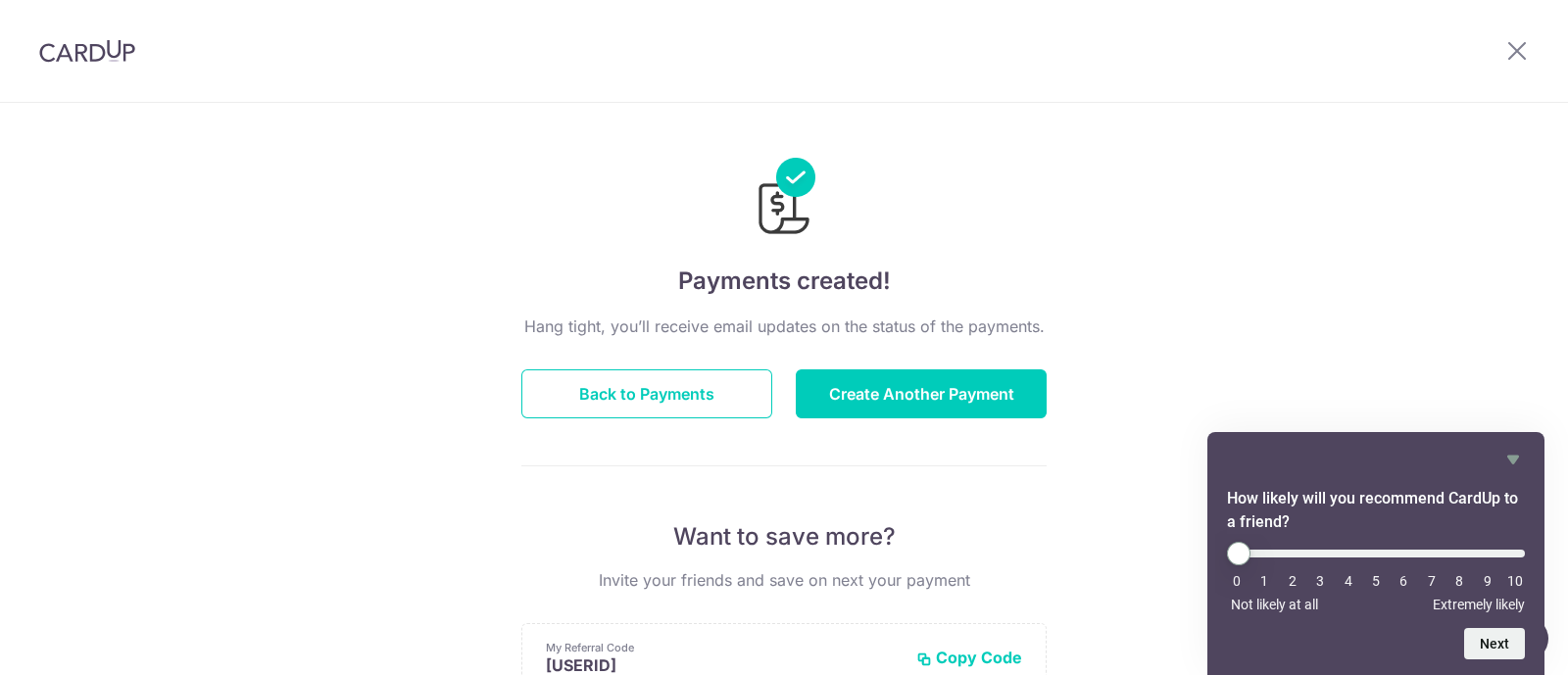 click at bounding box center (87, 51) 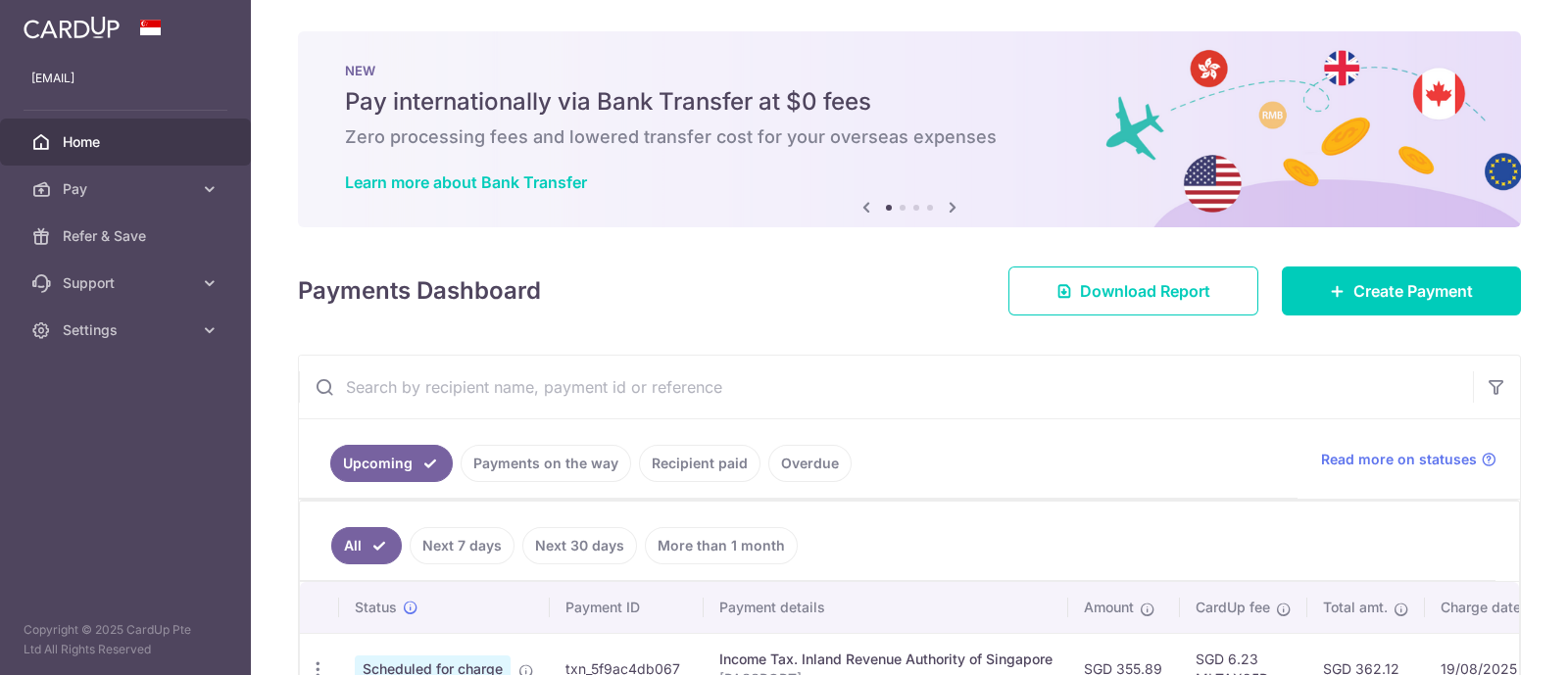 scroll, scrollTop: 0, scrollLeft: 0, axis: both 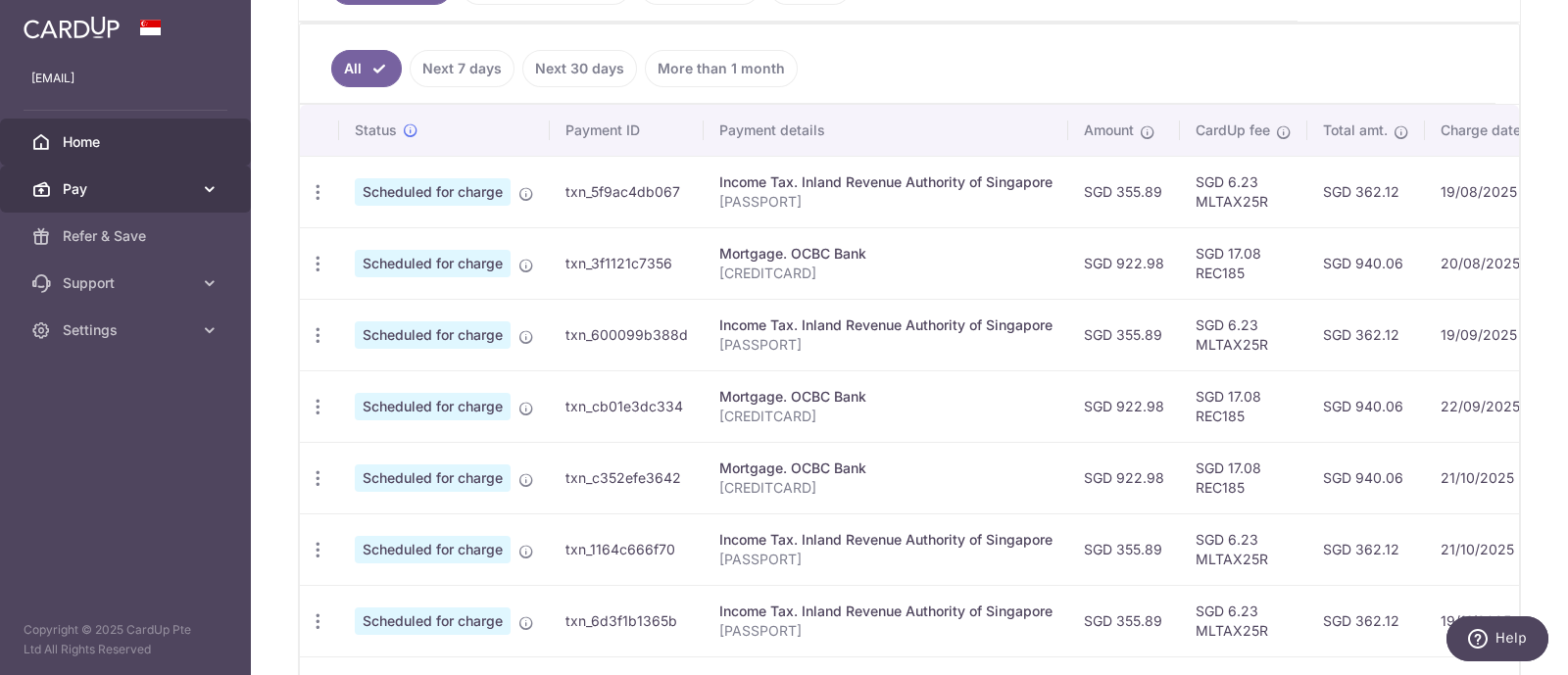 click on "Pay" at bounding box center (127, 189) 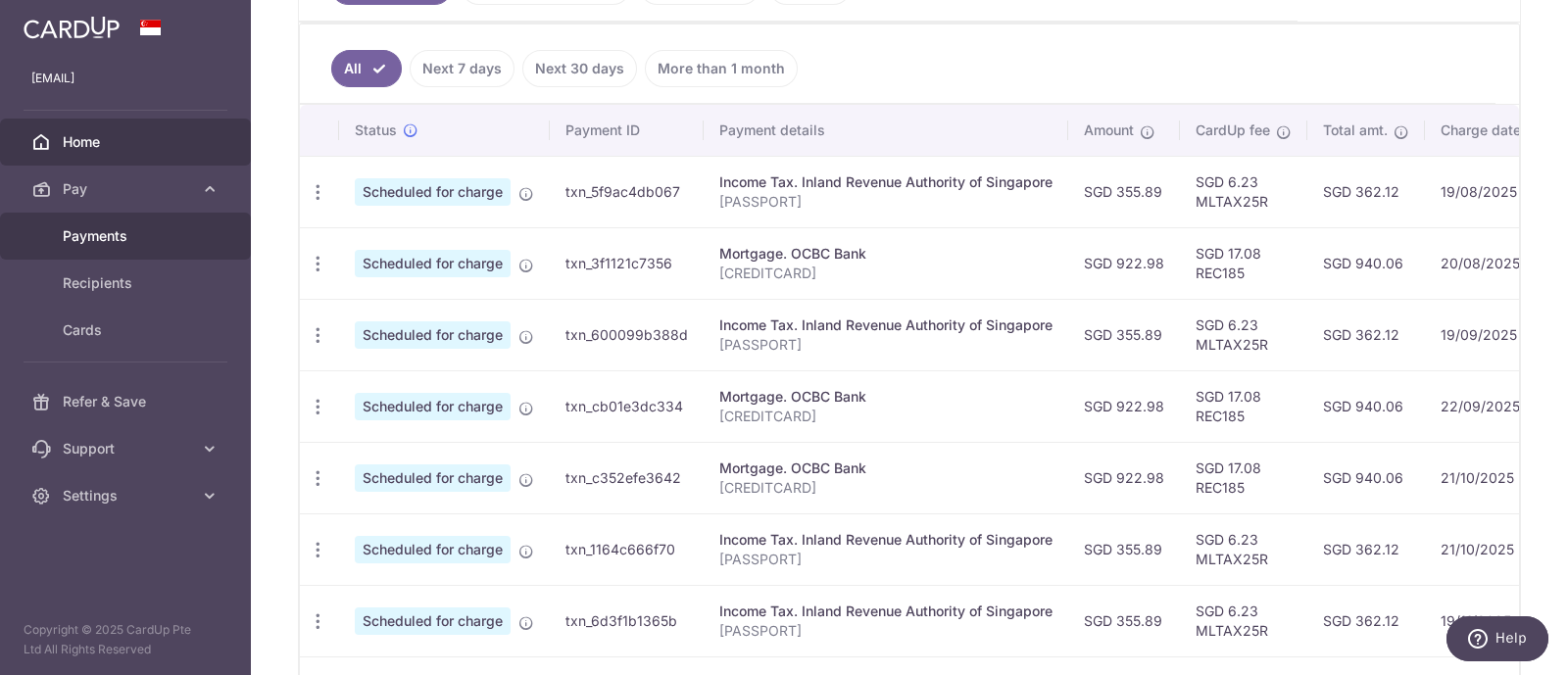 click on "Payments" at bounding box center (127, 236) 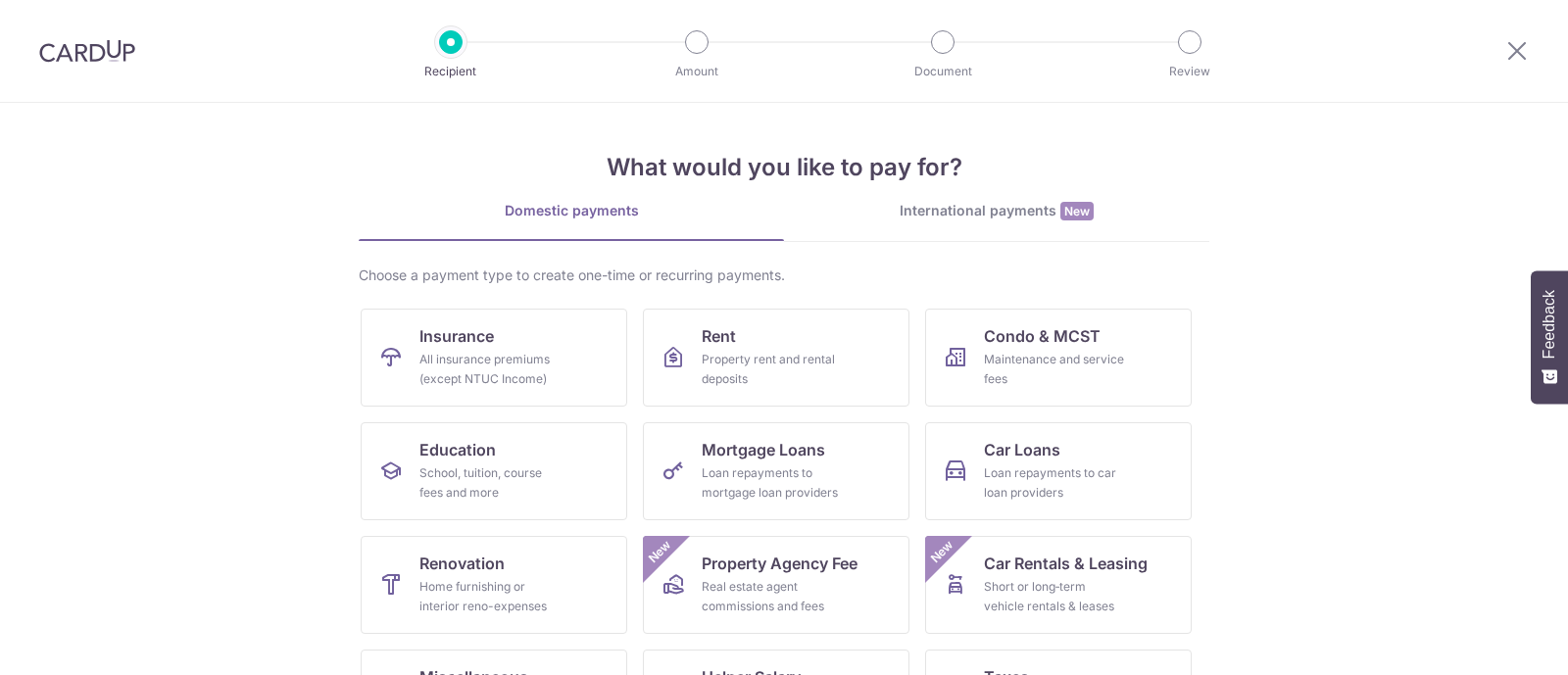 scroll, scrollTop: 0, scrollLeft: 0, axis: both 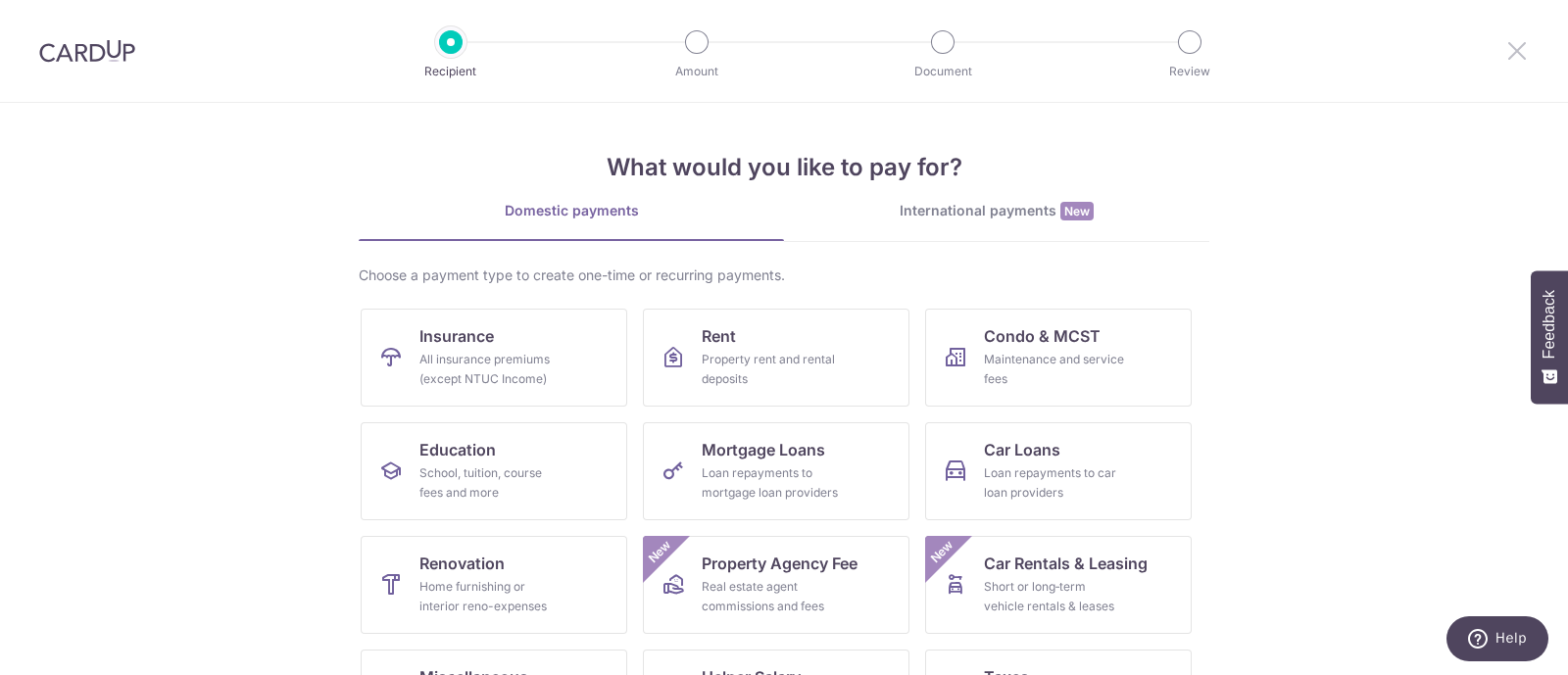 click at bounding box center (1517, 50) 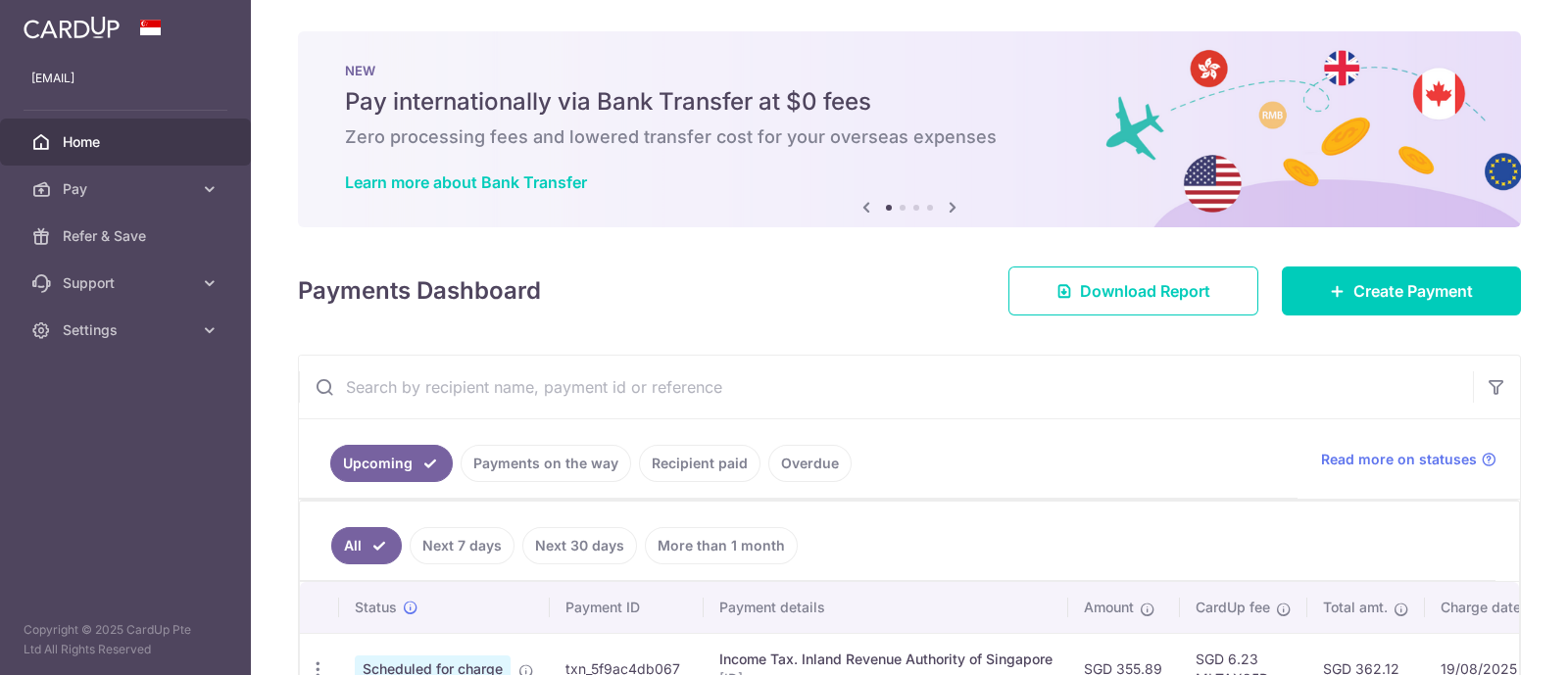 scroll, scrollTop: 0, scrollLeft: 0, axis: both 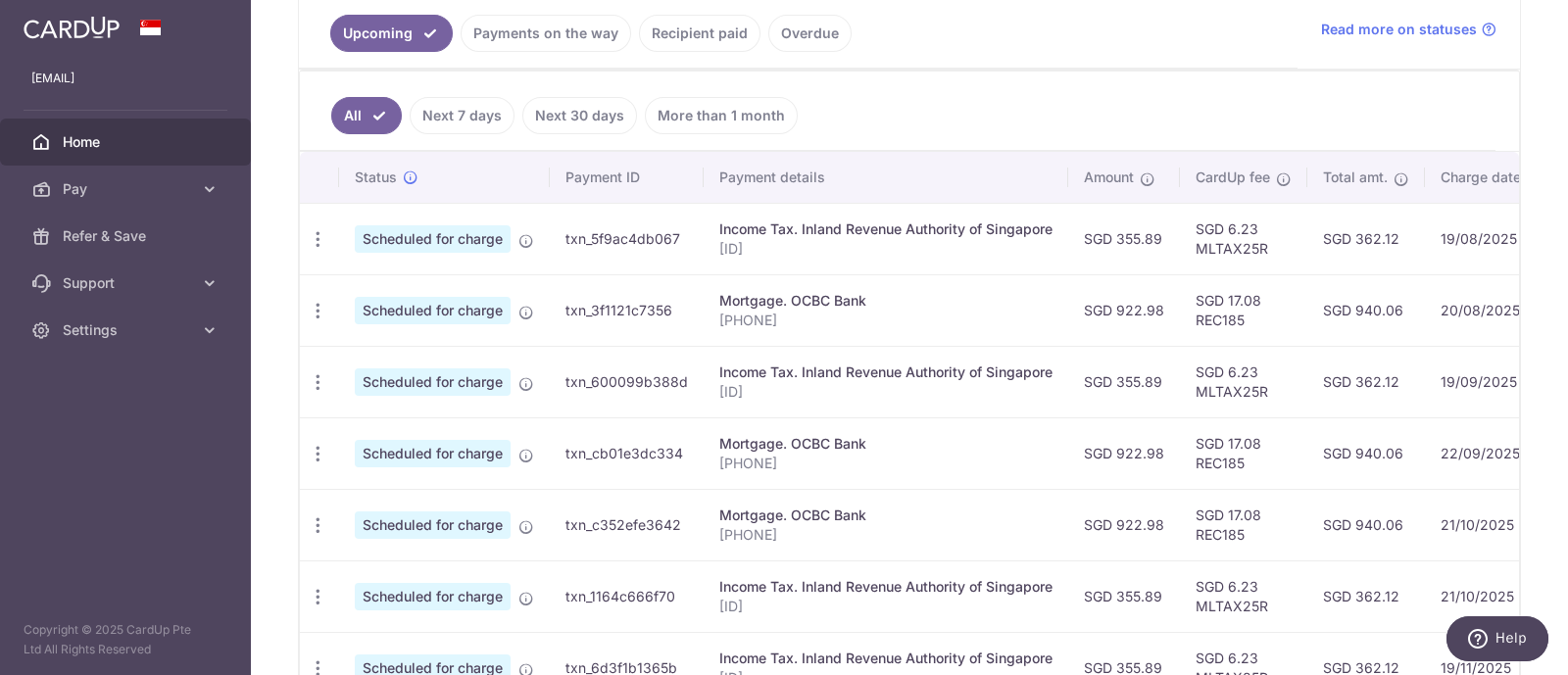 drag, startPoint x: 1023, startPoint y: 302, endPoint x: 1488, endPoint y: 349, distance: 467.3692 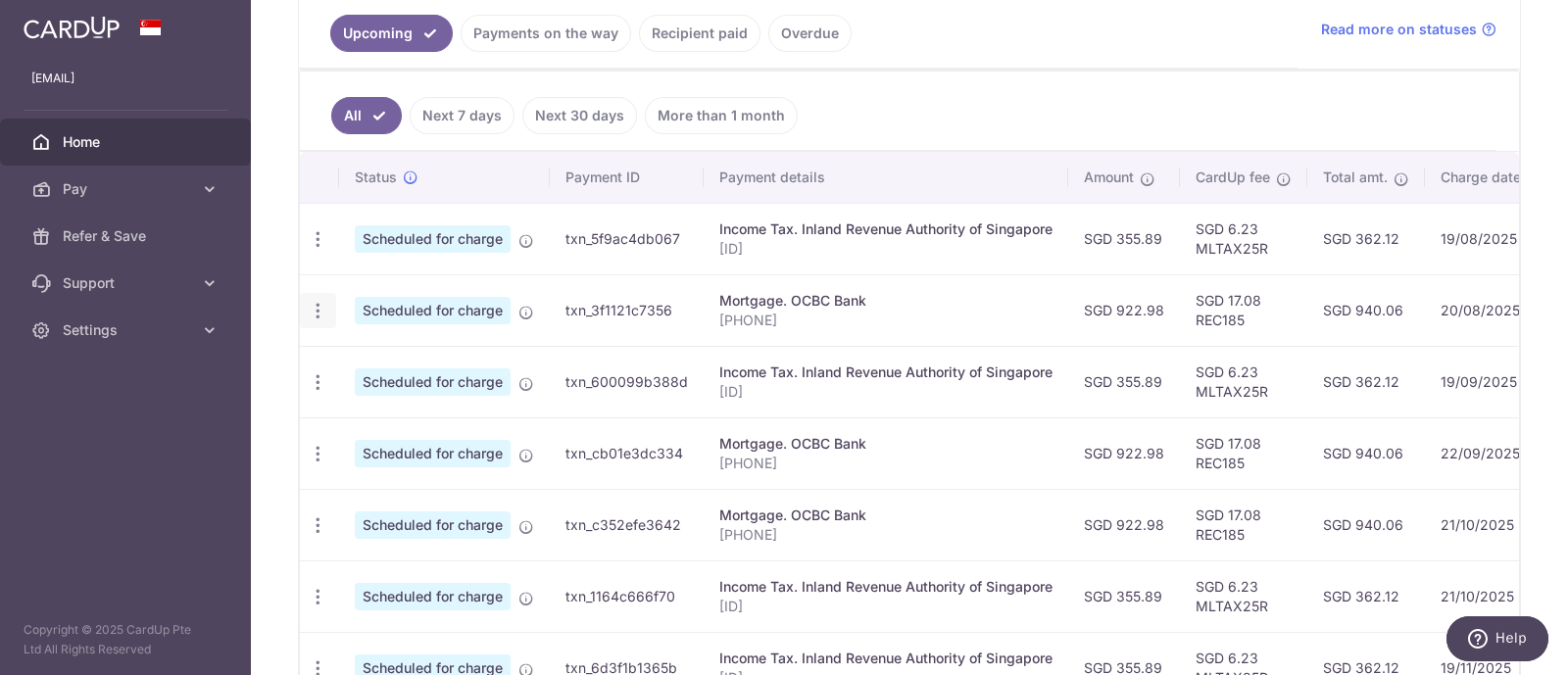 click at bounding box center (318, 239) 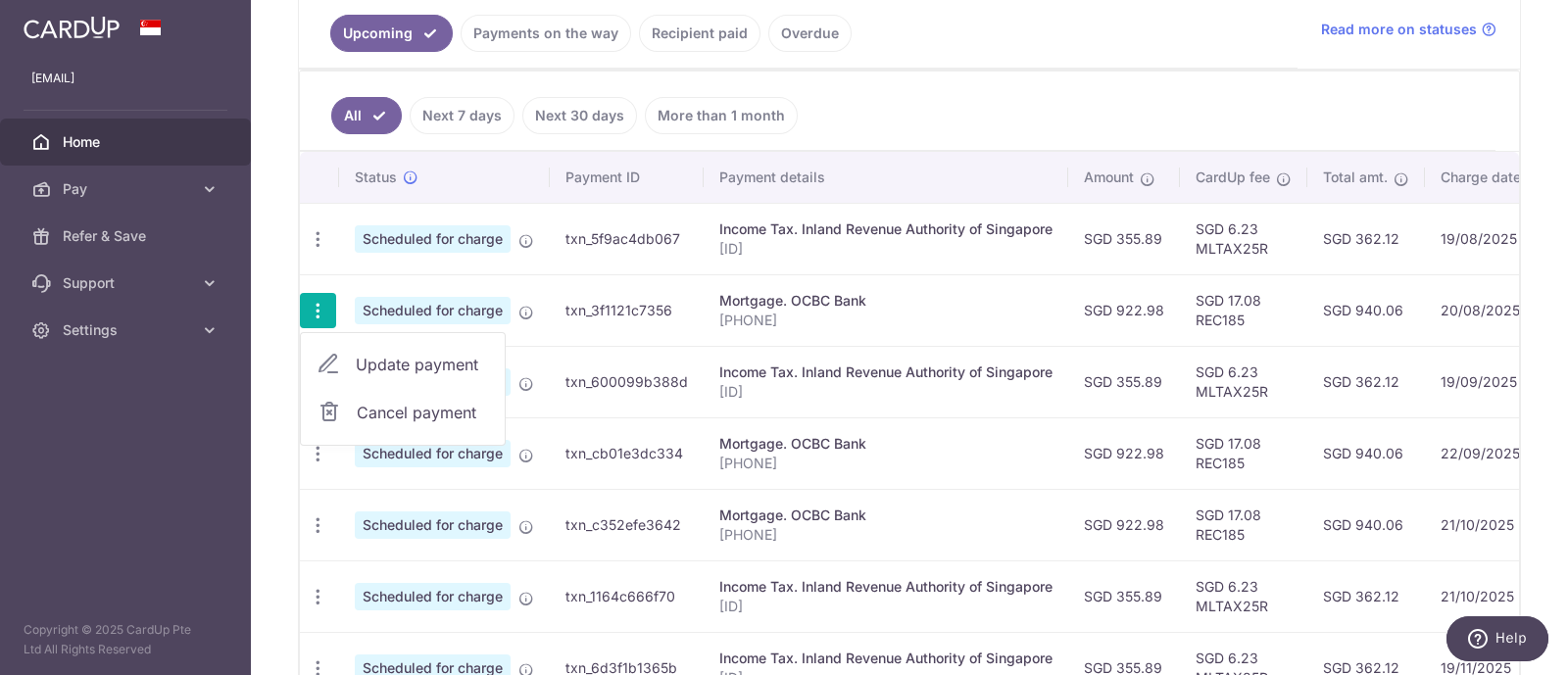 click on "Update payment" at bounding box center (422, 364) 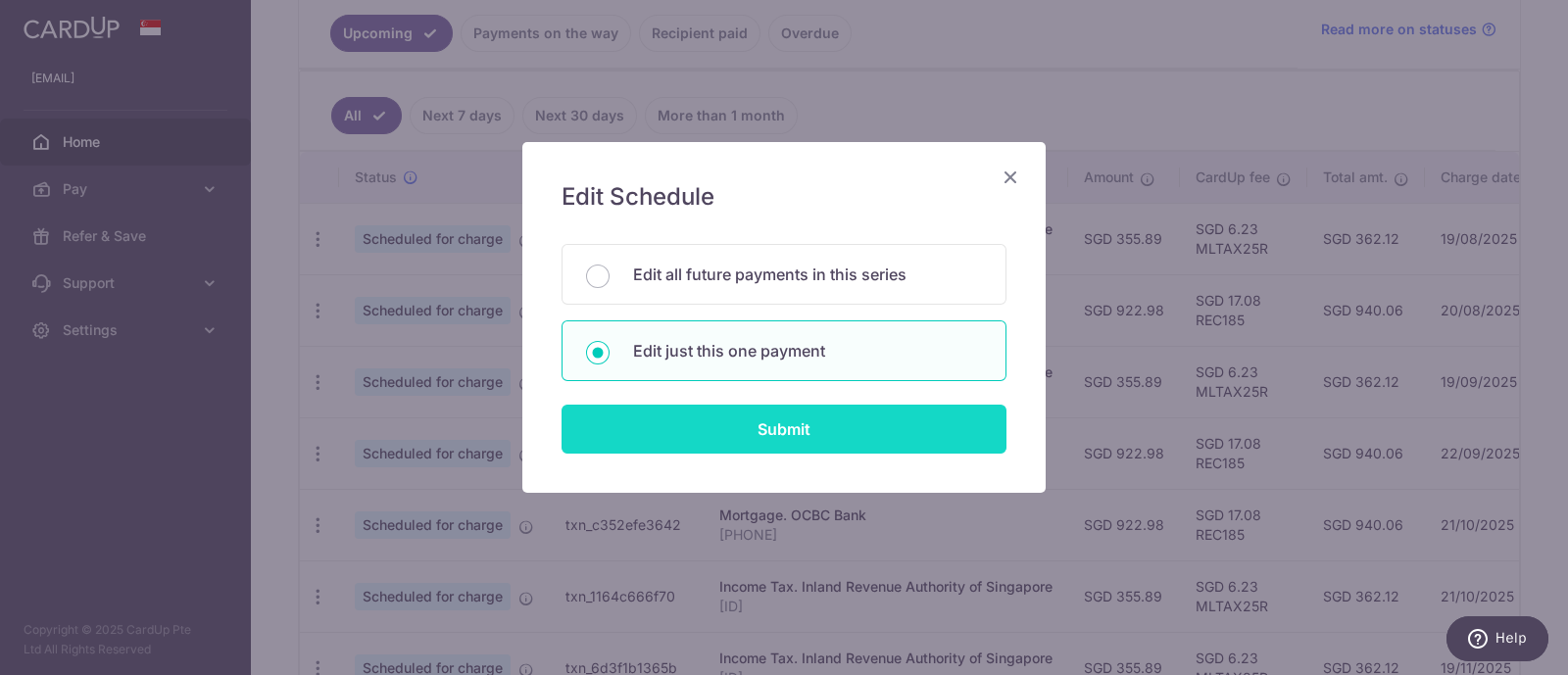 click on "Submit" at bounding box center (784, 429) 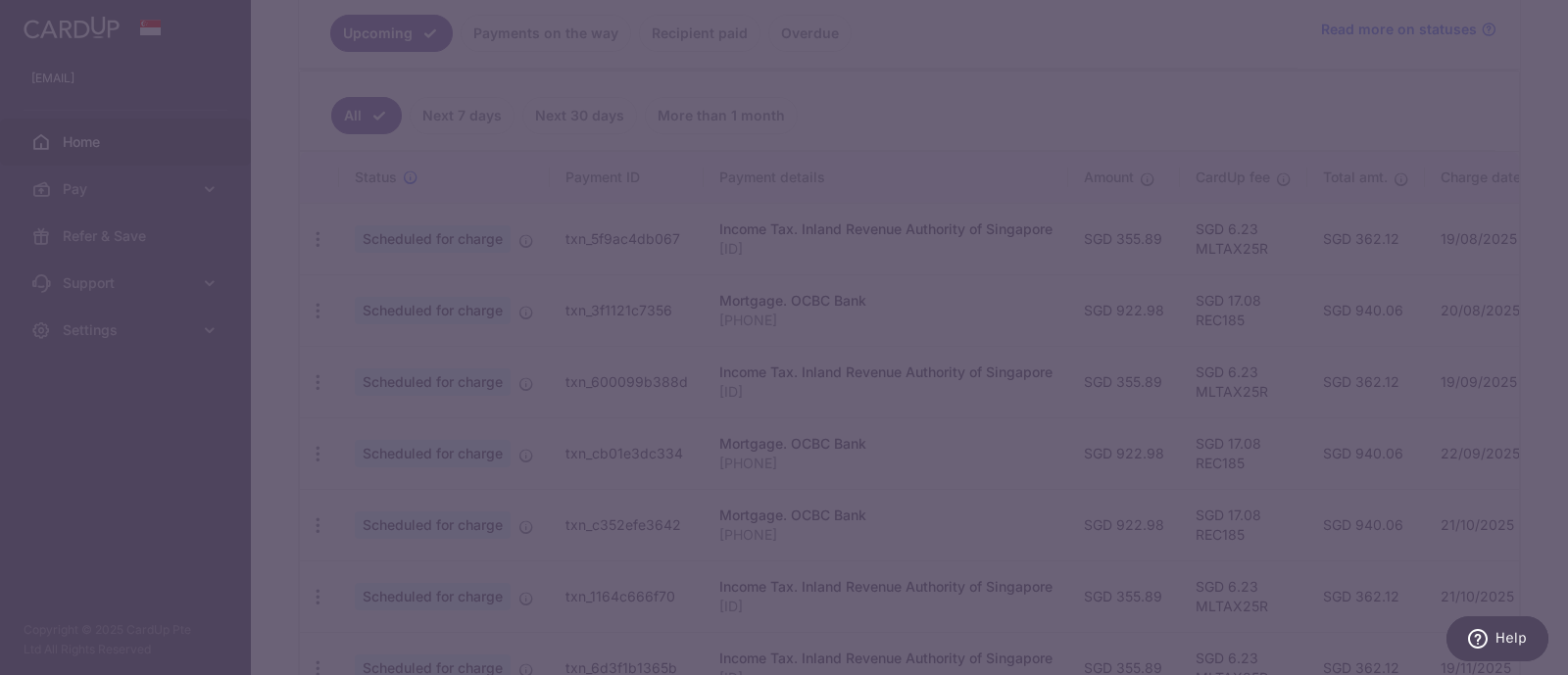 type on "REC185" 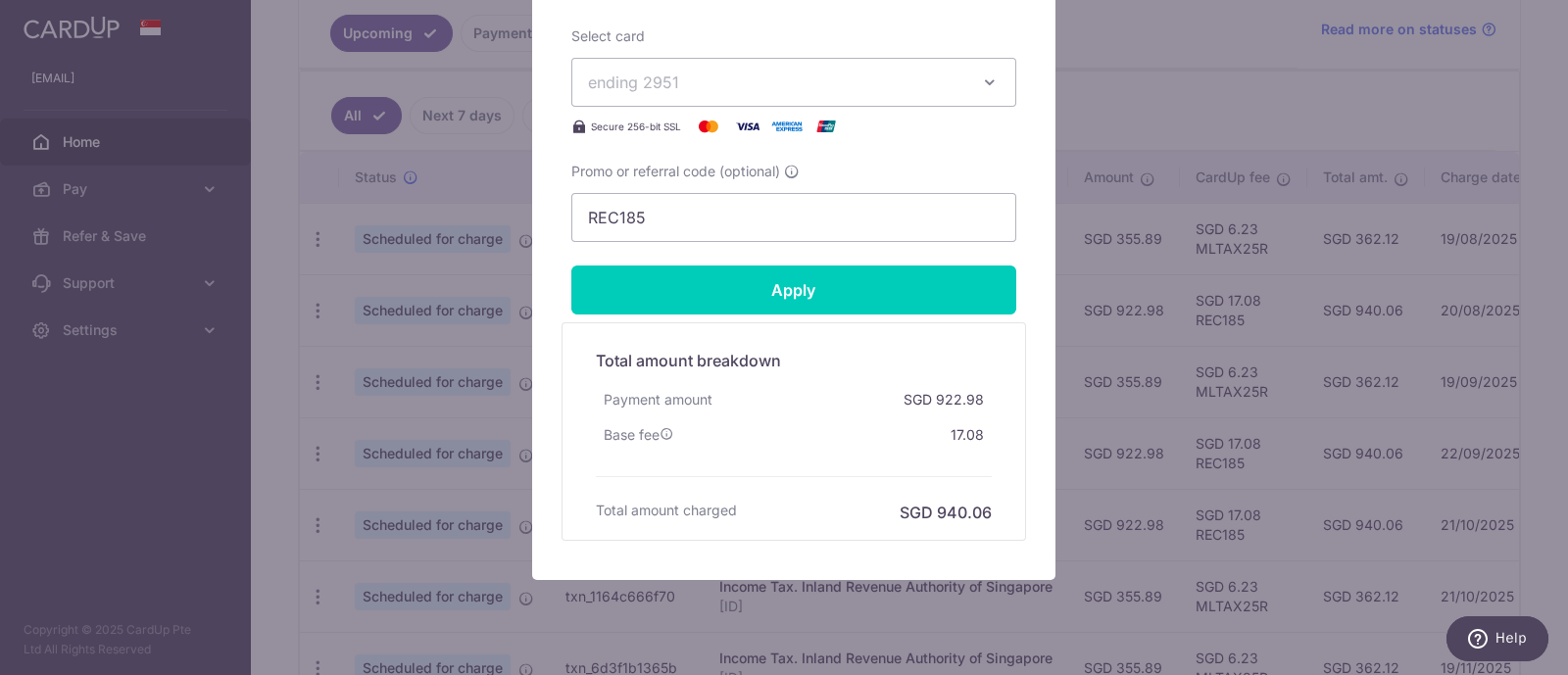 scroll, scrollTop: 870, scrollLeft: 0, axis: vertical 